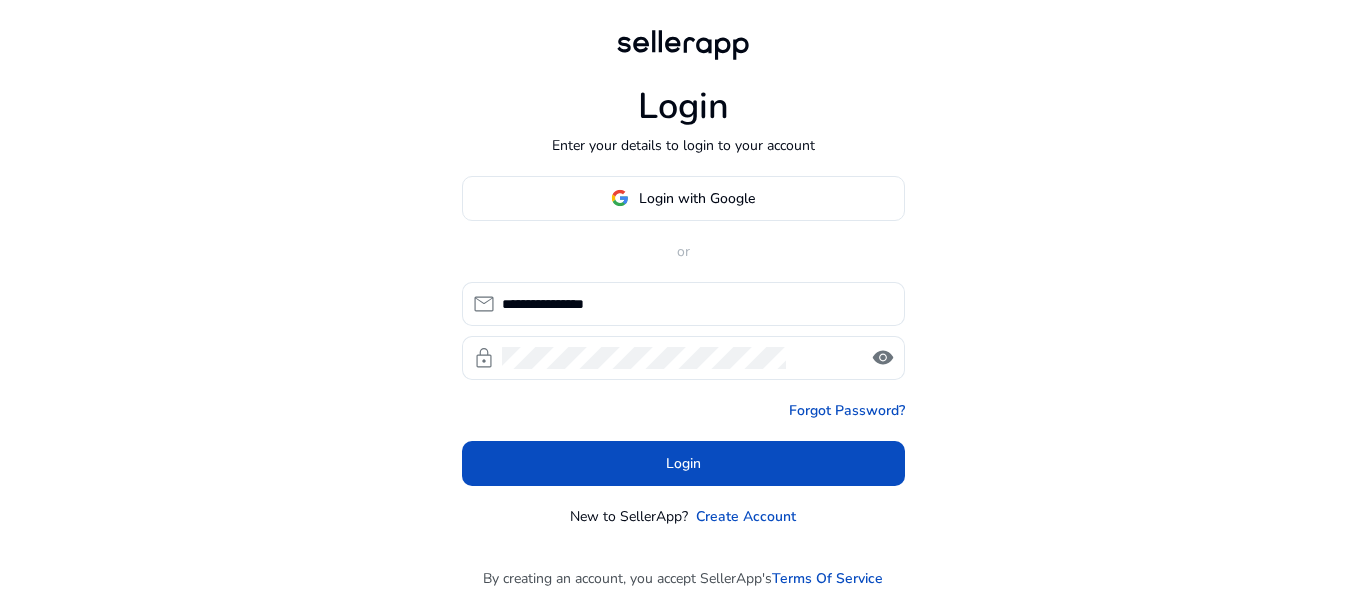 scroll, scrollTop: 0, scrollLeft: 0, axis: both 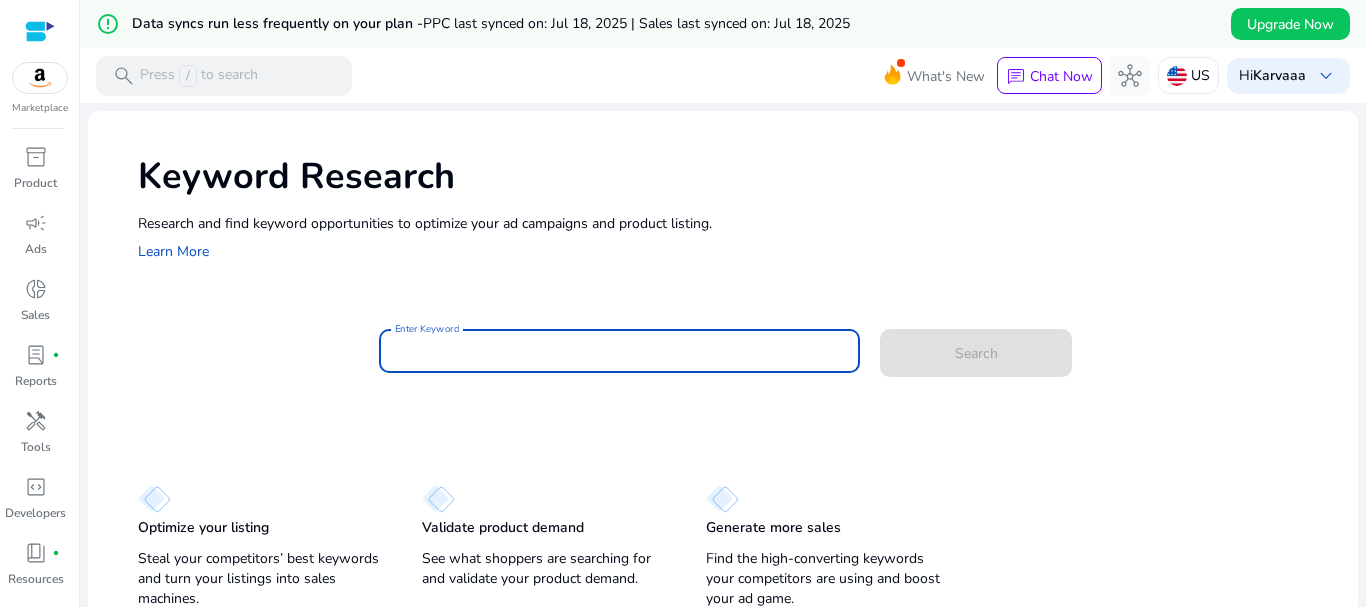 click on "Enter Keyword" at bounding box center [620, 351] 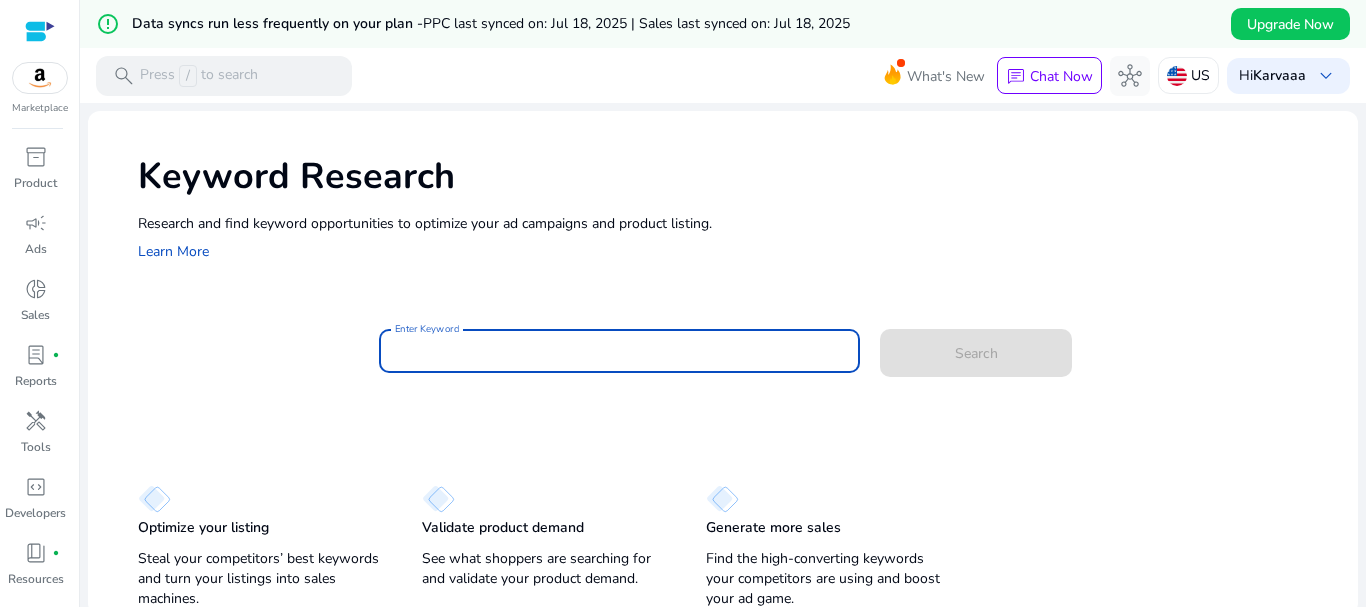 click on "Enter Keyword" at bounding box center (620, 351) 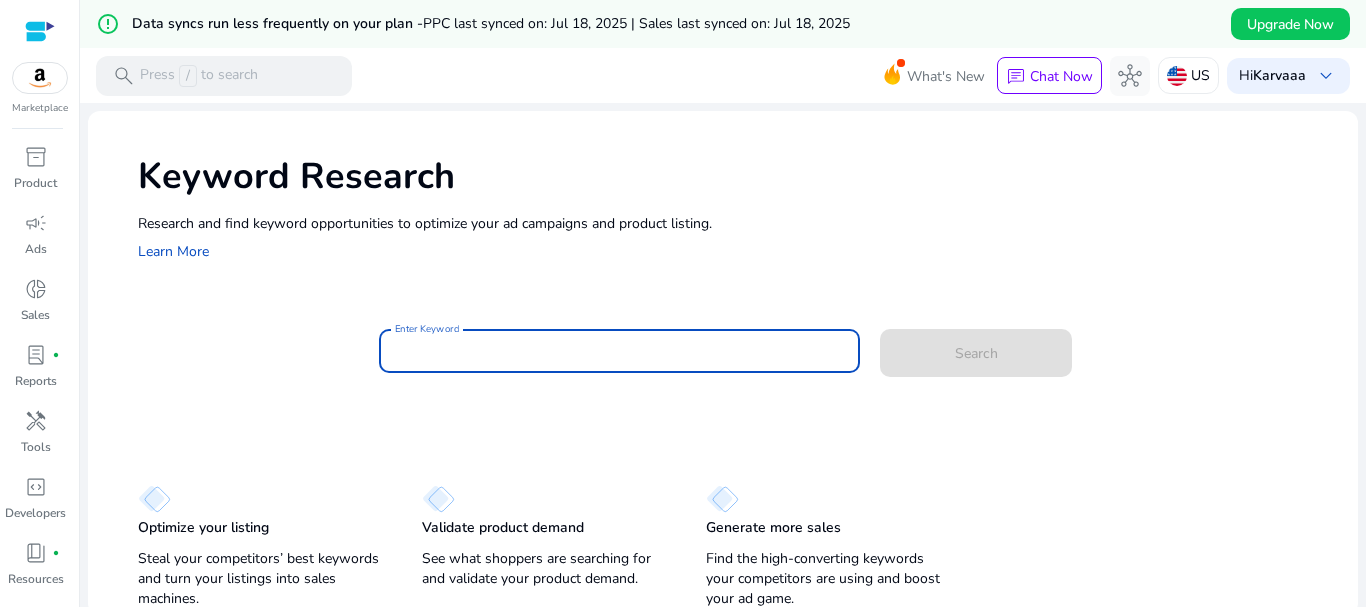 paste on "*********" 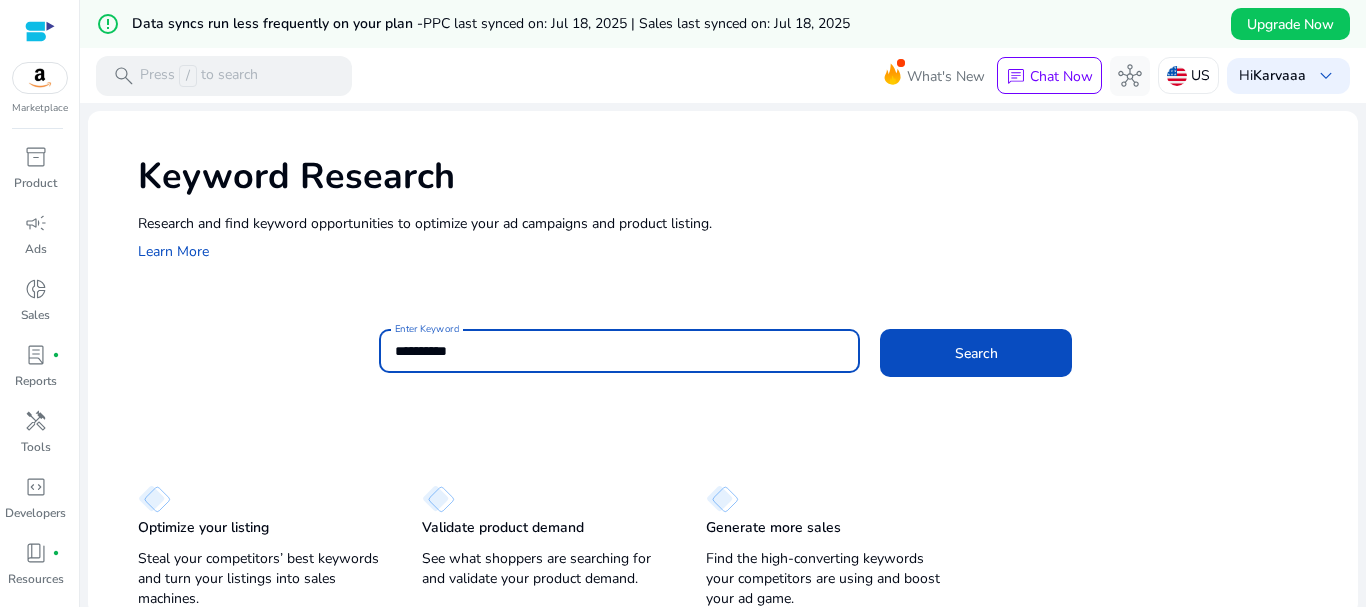 type on "*********" 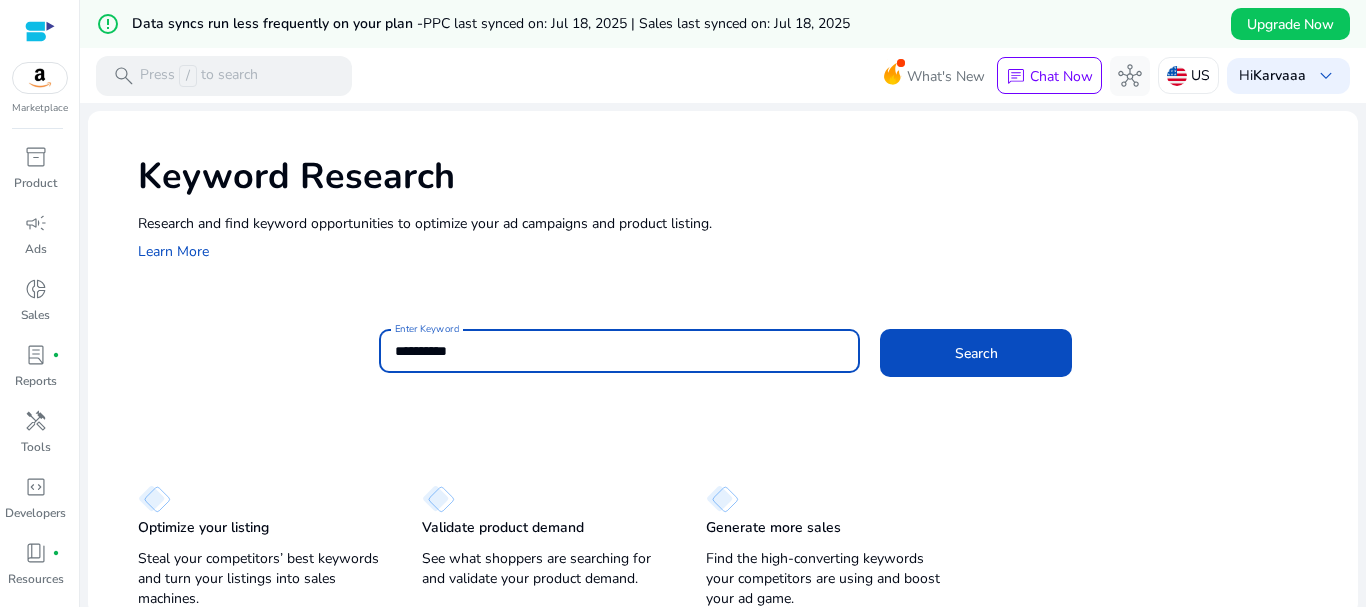 scroll, scrollTop: 0, scrollLeft: 0, axis: both 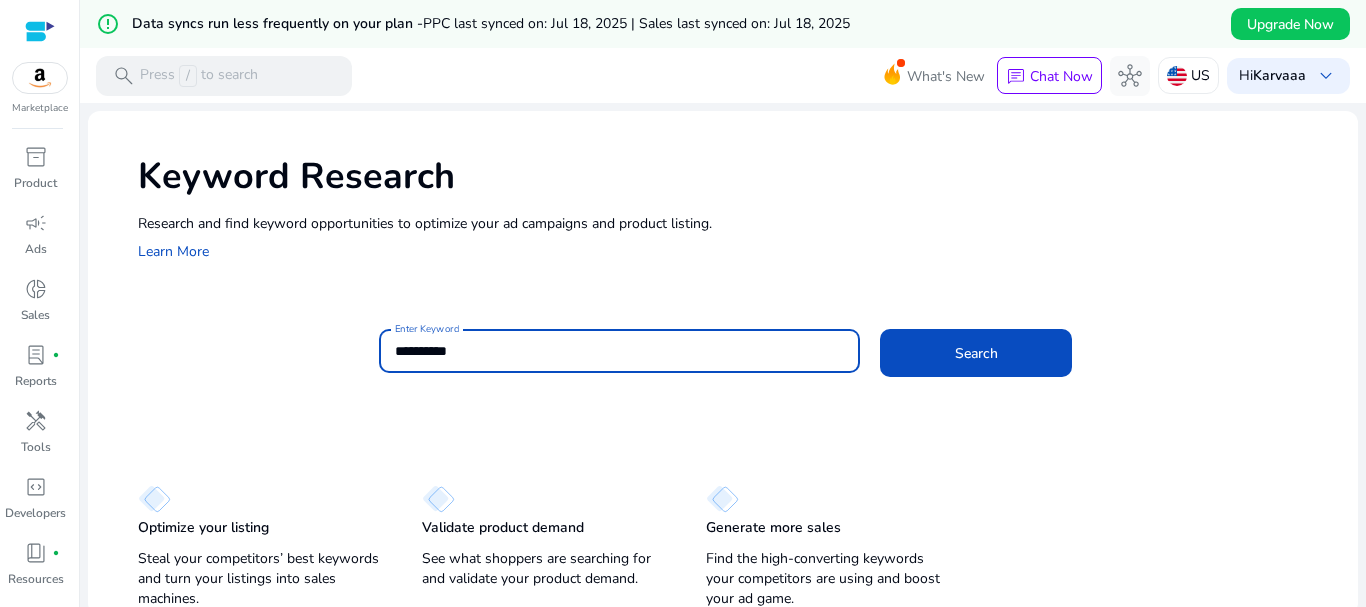 click on "*********" 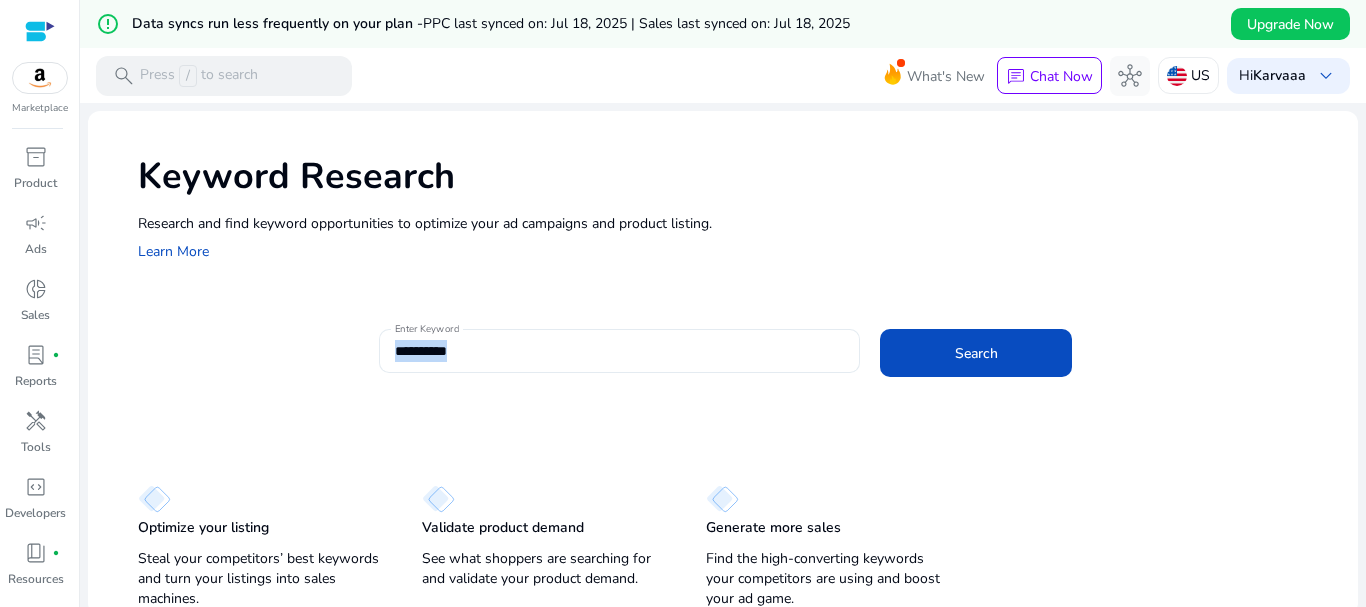 click on "*********" 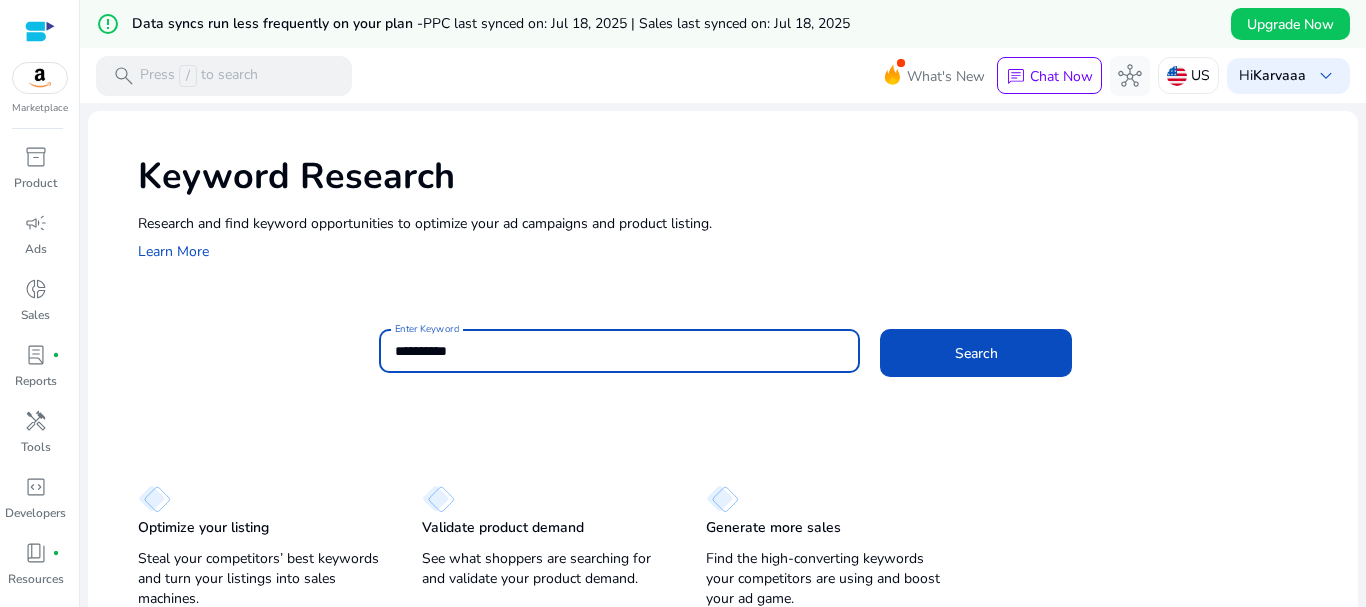click on "*********" at bounding box center [620, 351] 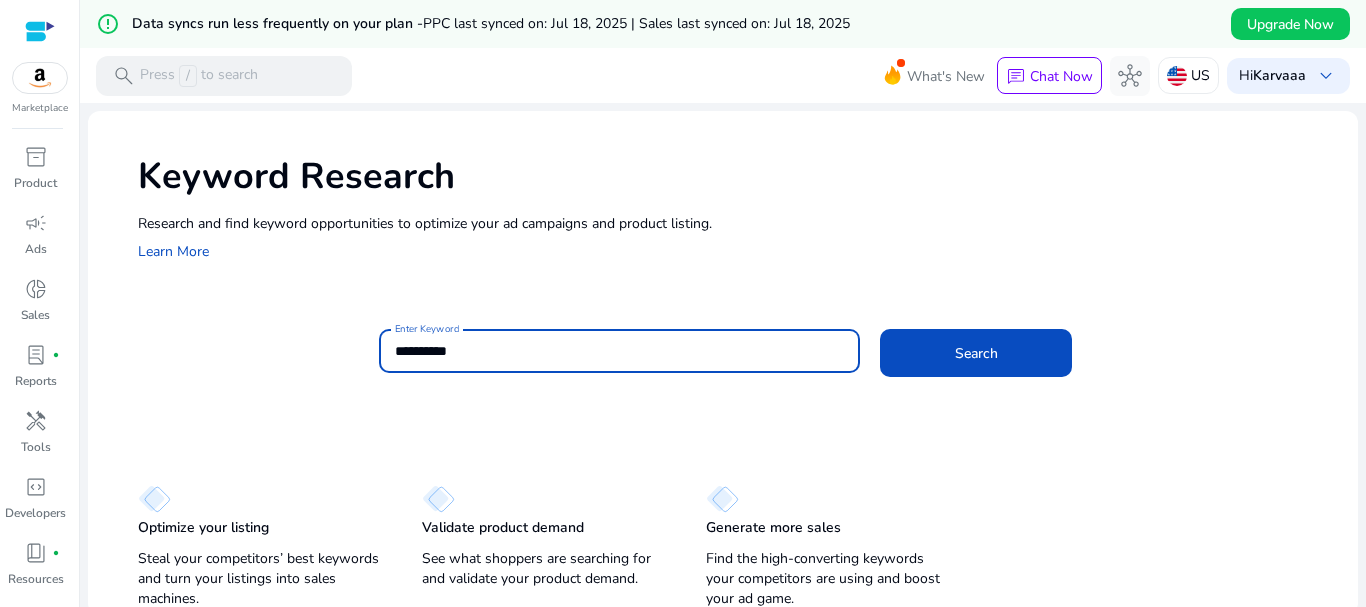 click on "*********" at bounding box center [620, 351] 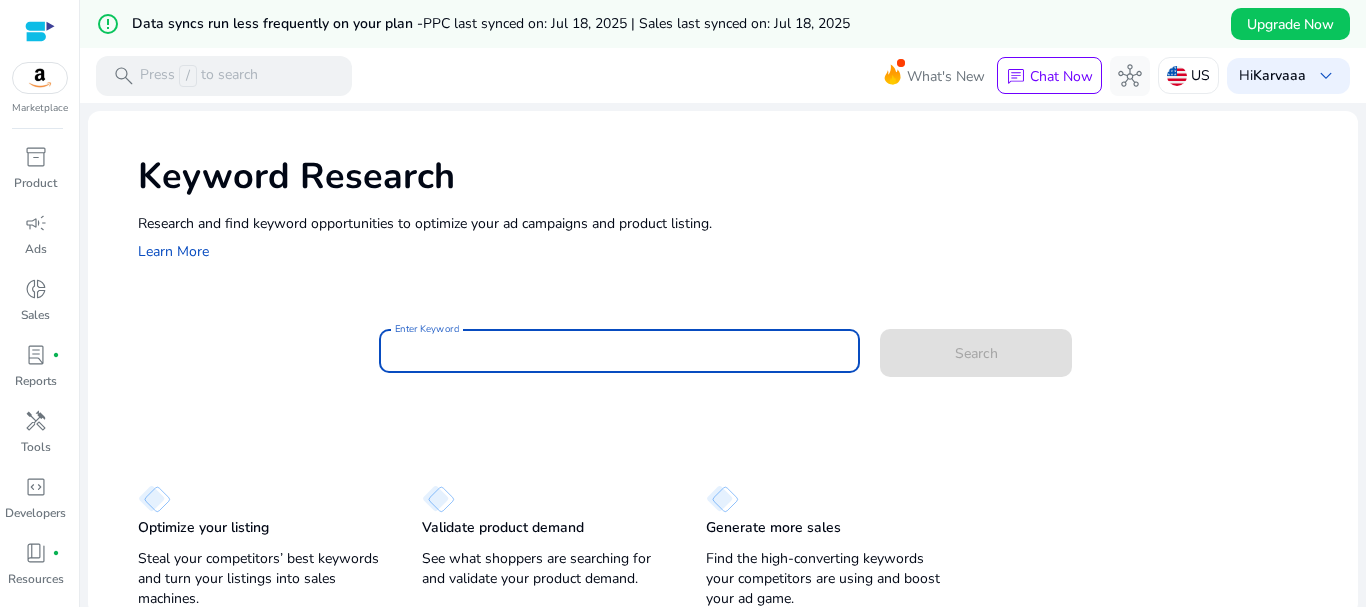 paste on "**********" 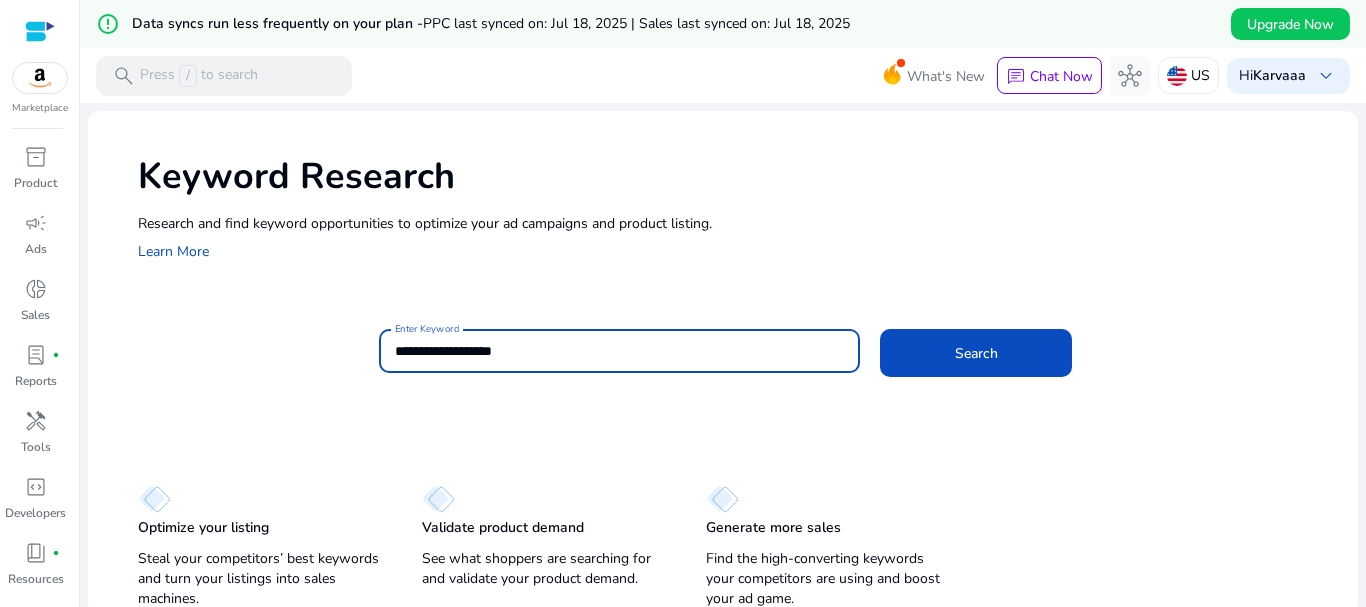 click on "Search" 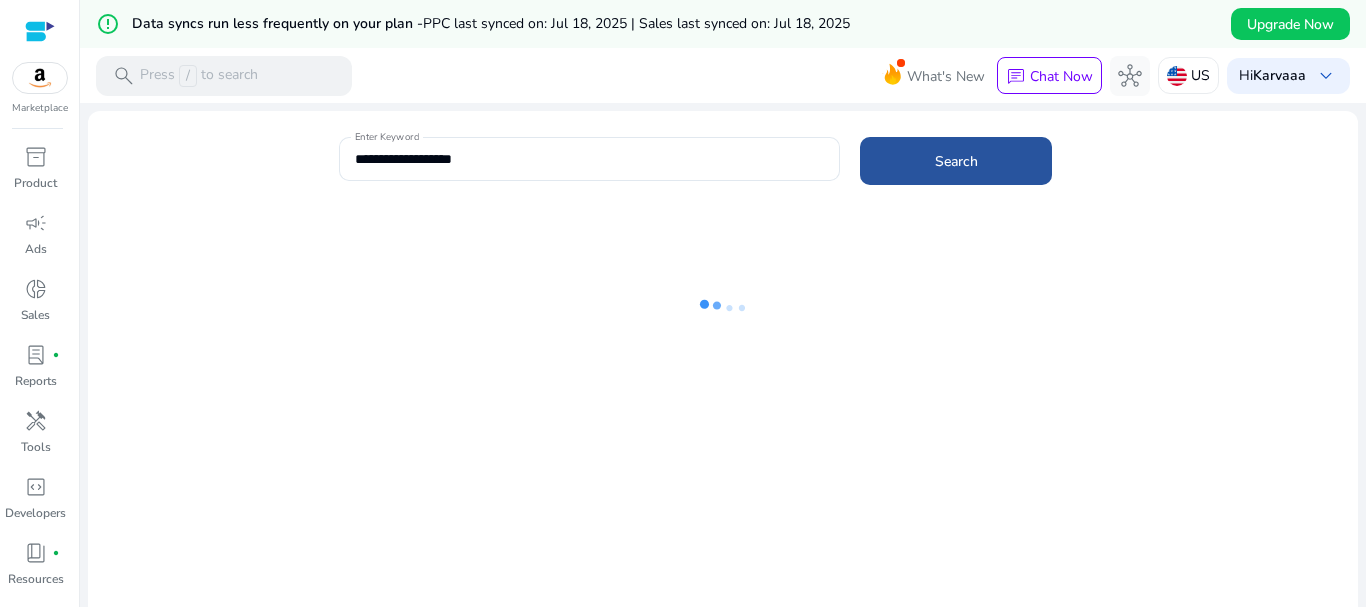 click on "Search" 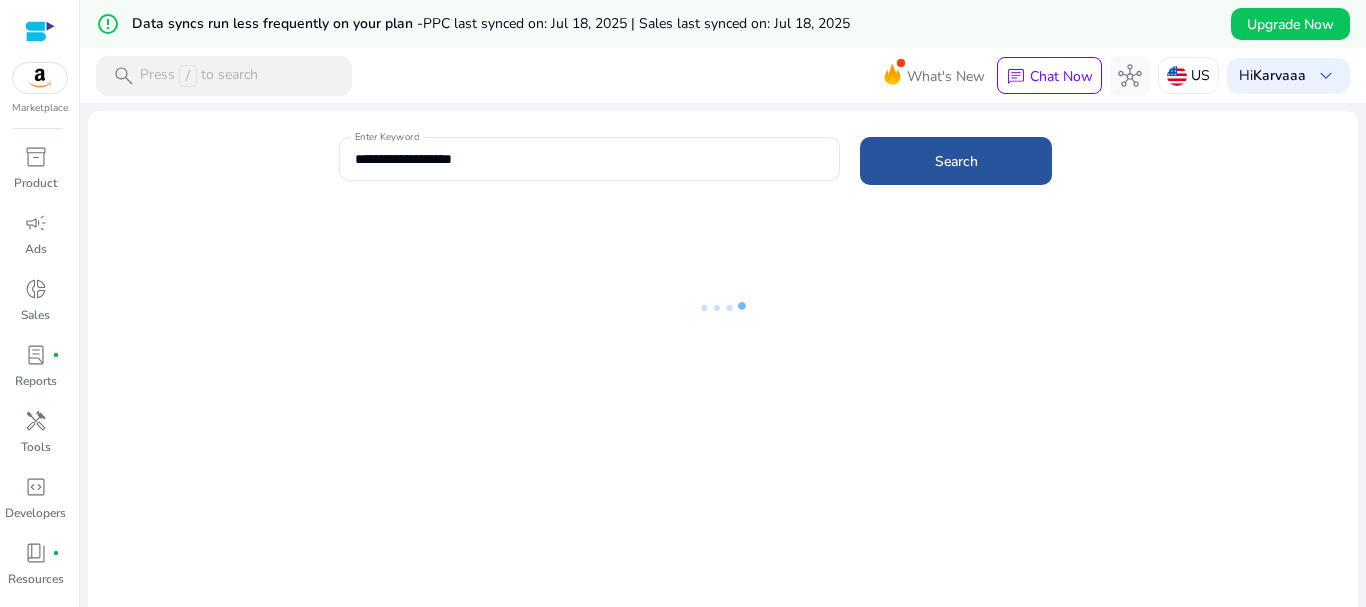 click on "Search" 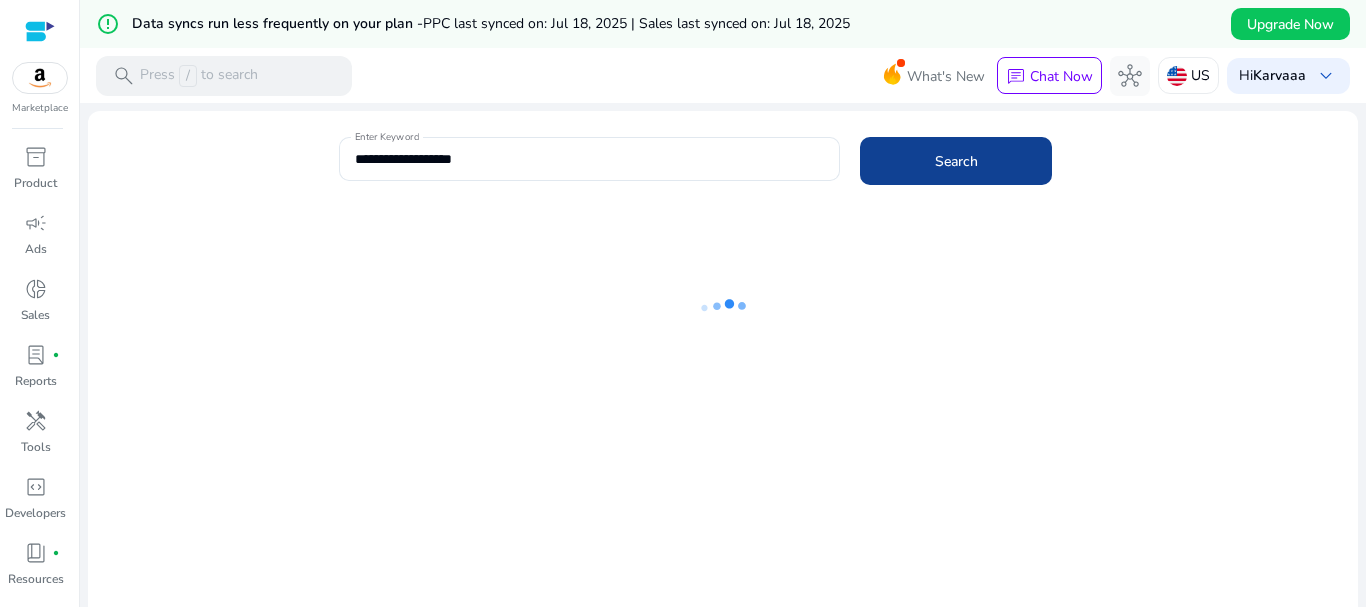 click on "Search" 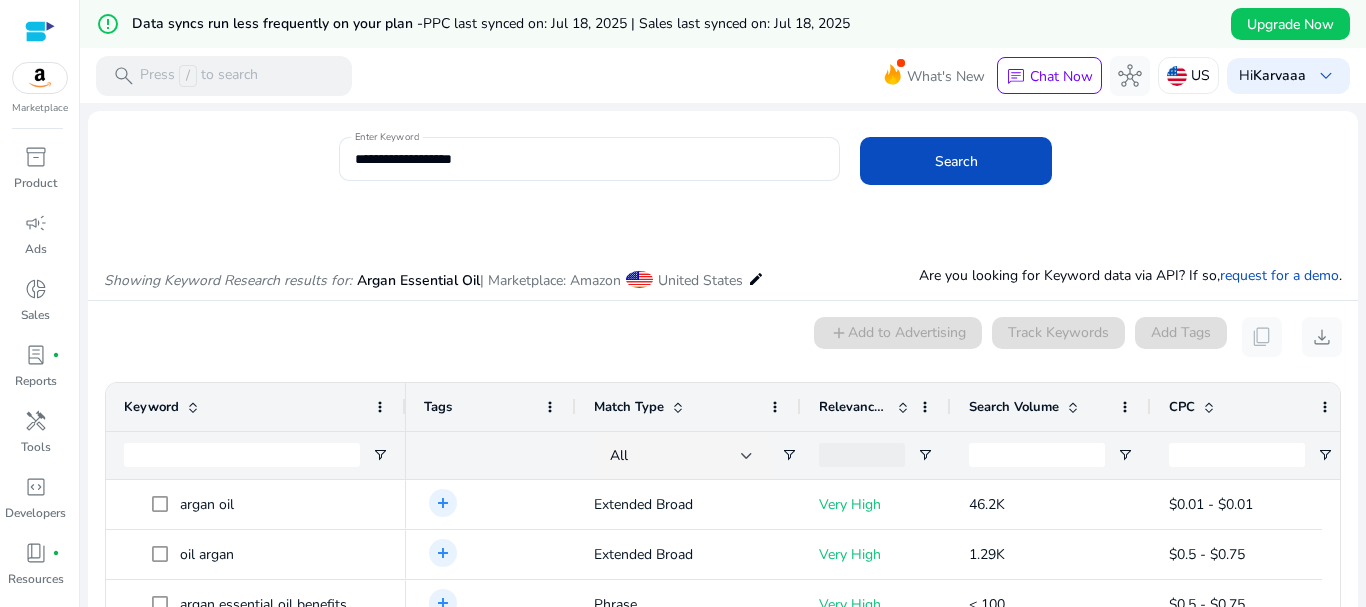 scroll, scrollTop: 218, scrollLeft: 0, axis: vertical 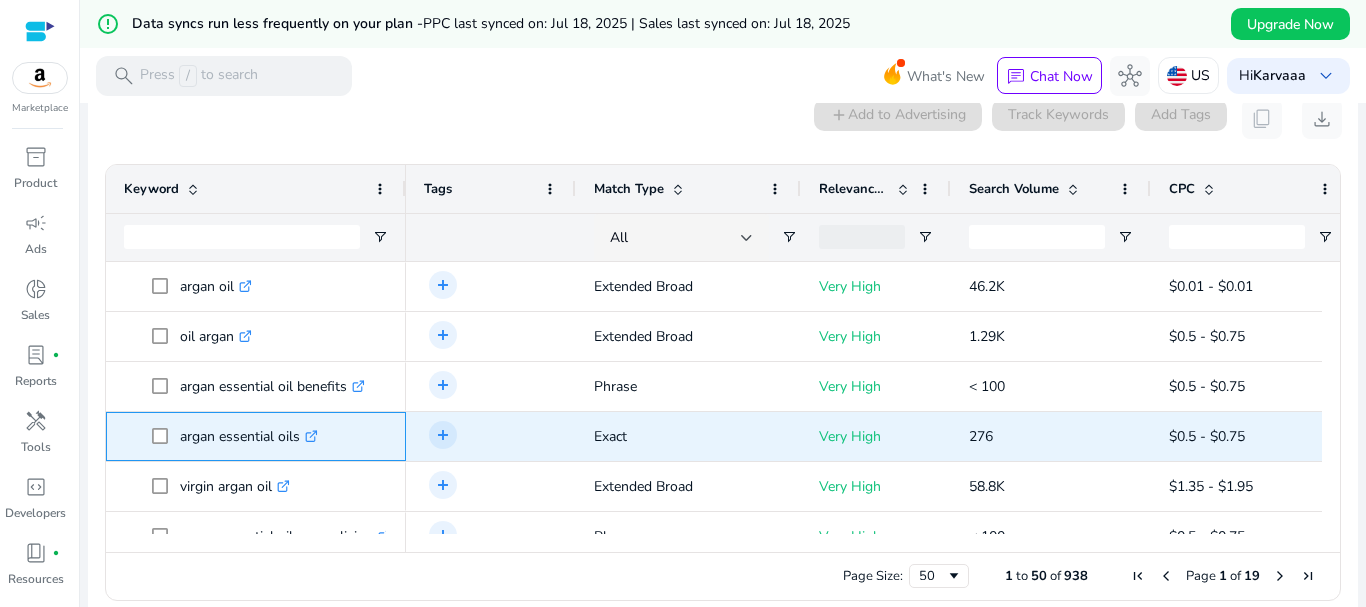 drag, startPoint x: 179, startPoint y: 440, endPoint x: 299, endPoint y: 433, distance: 120.203995 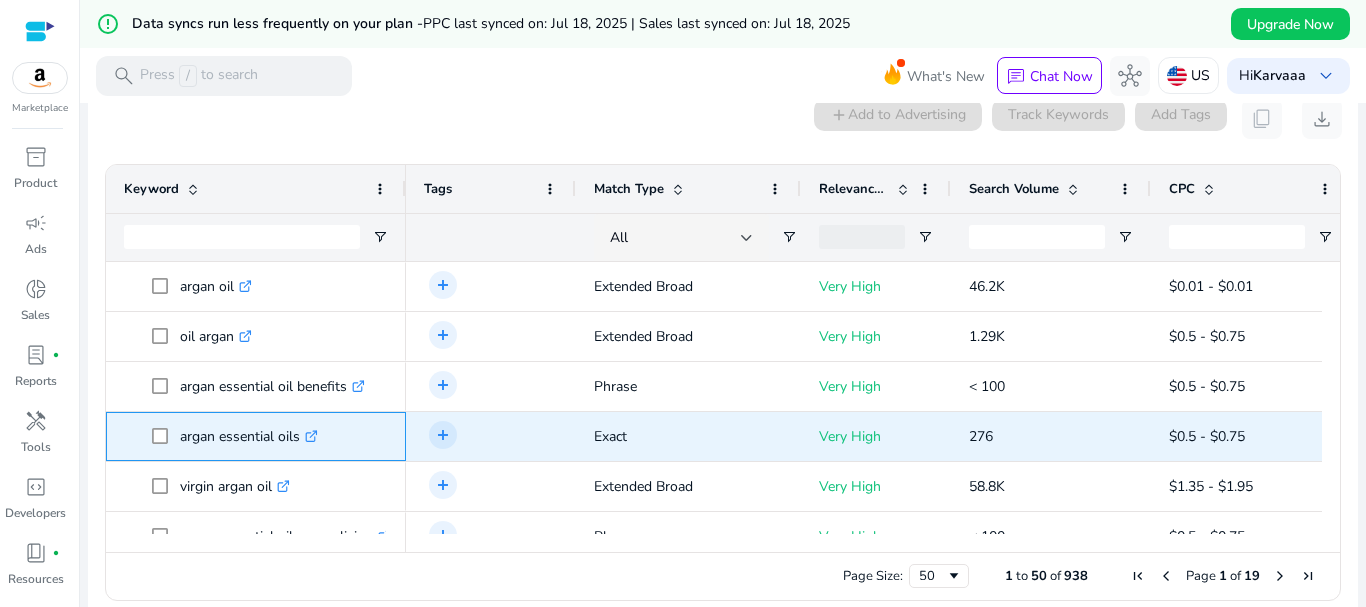 copy on "argan essential oils" 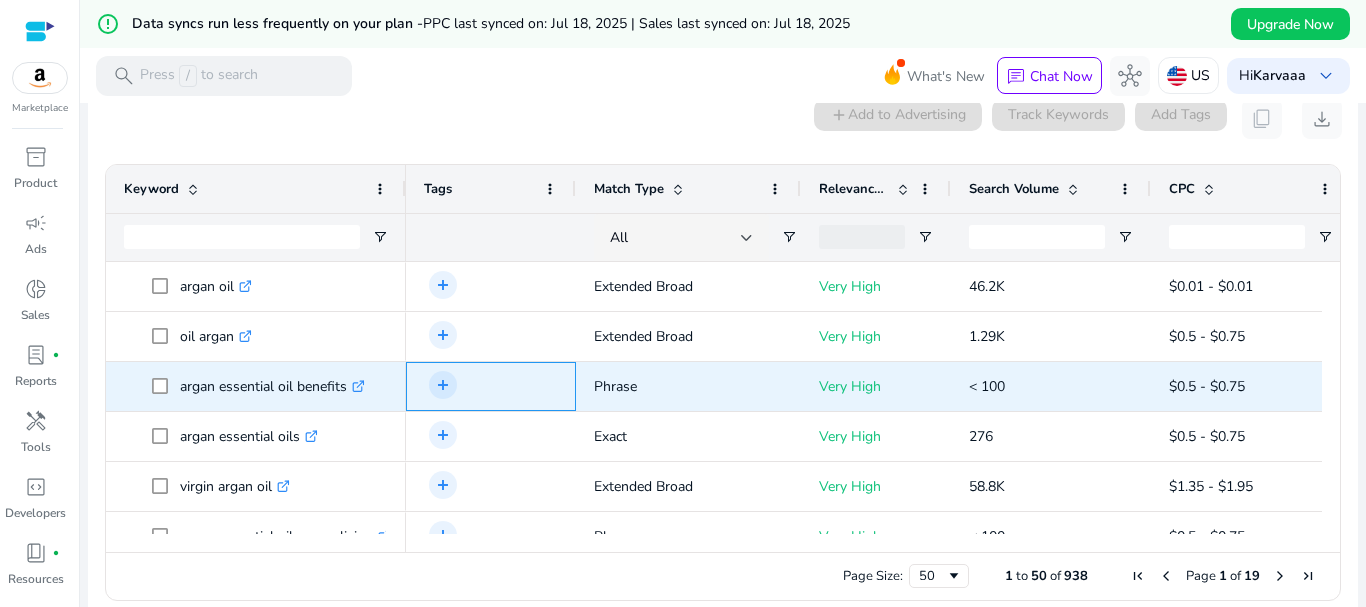 click on "add Add tag" at bounding box center (496, 386) 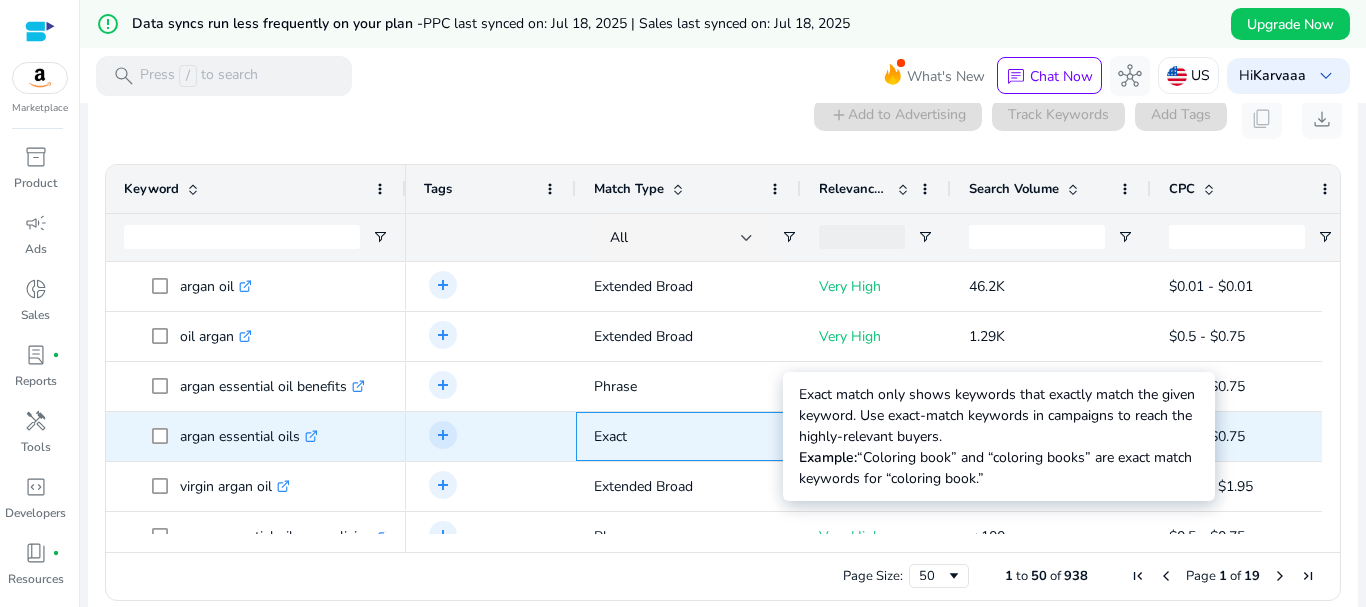 click on "Exact" at bounding box center (688, 436) 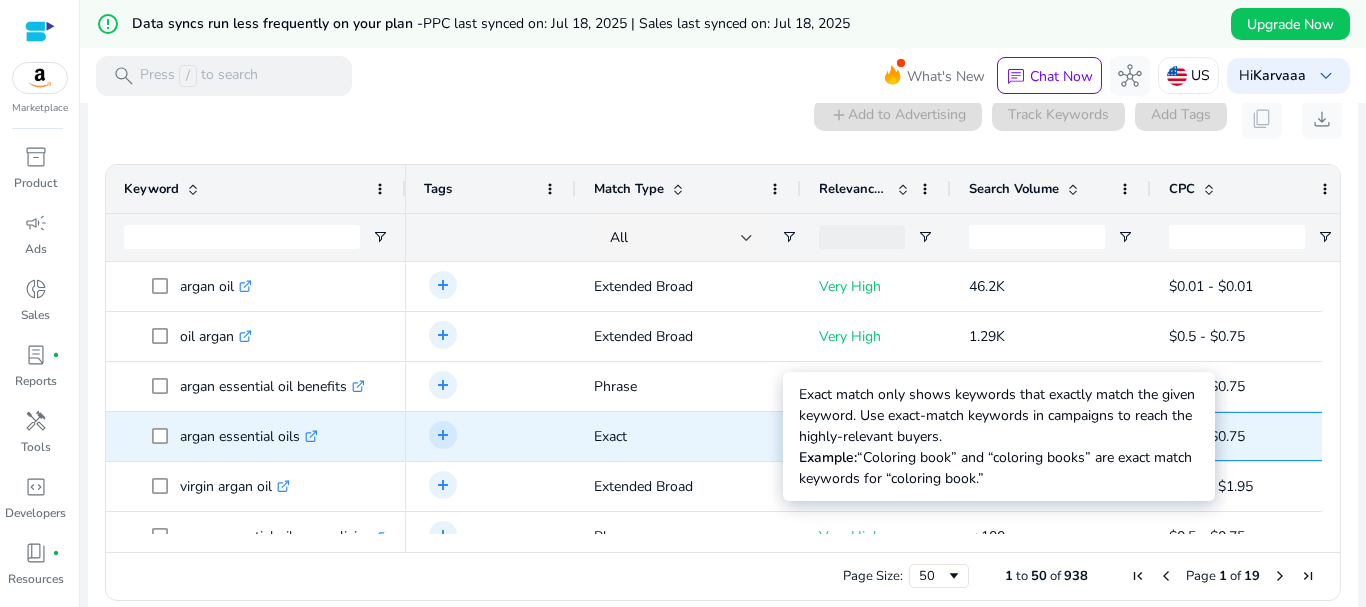 scroll, scrollTop: 0, scrollLeft: 37, axis: horizontal 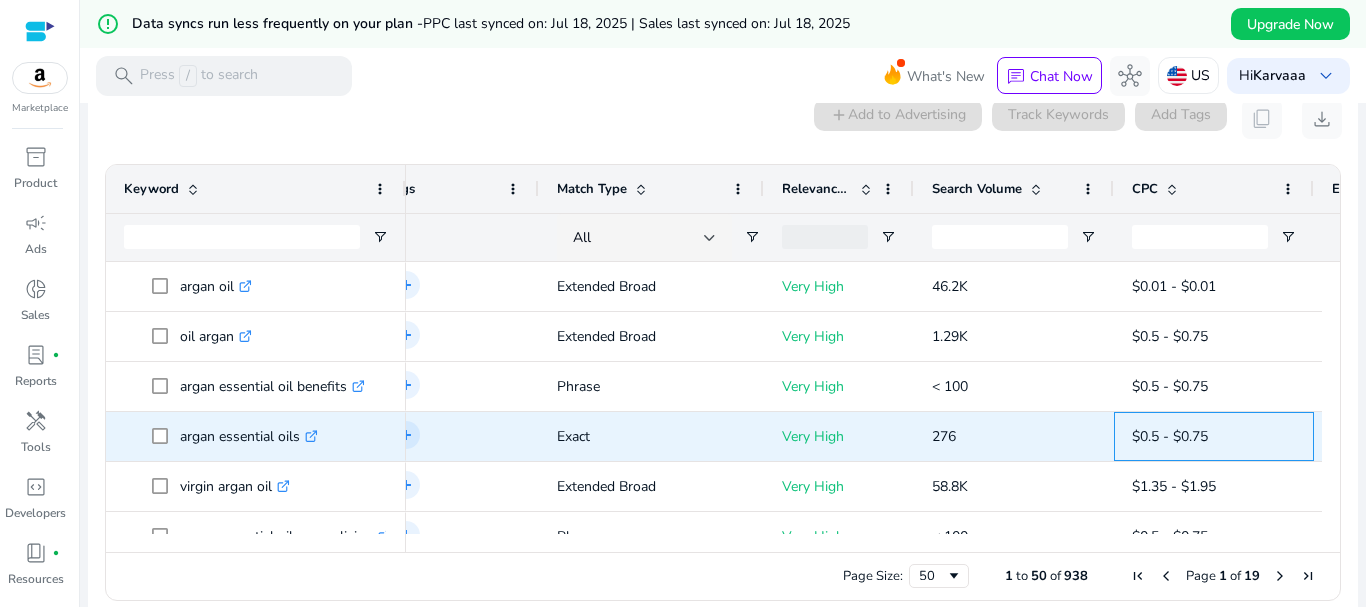 click on "$0.5 - $0.75" at bounding box center [1214, 436] 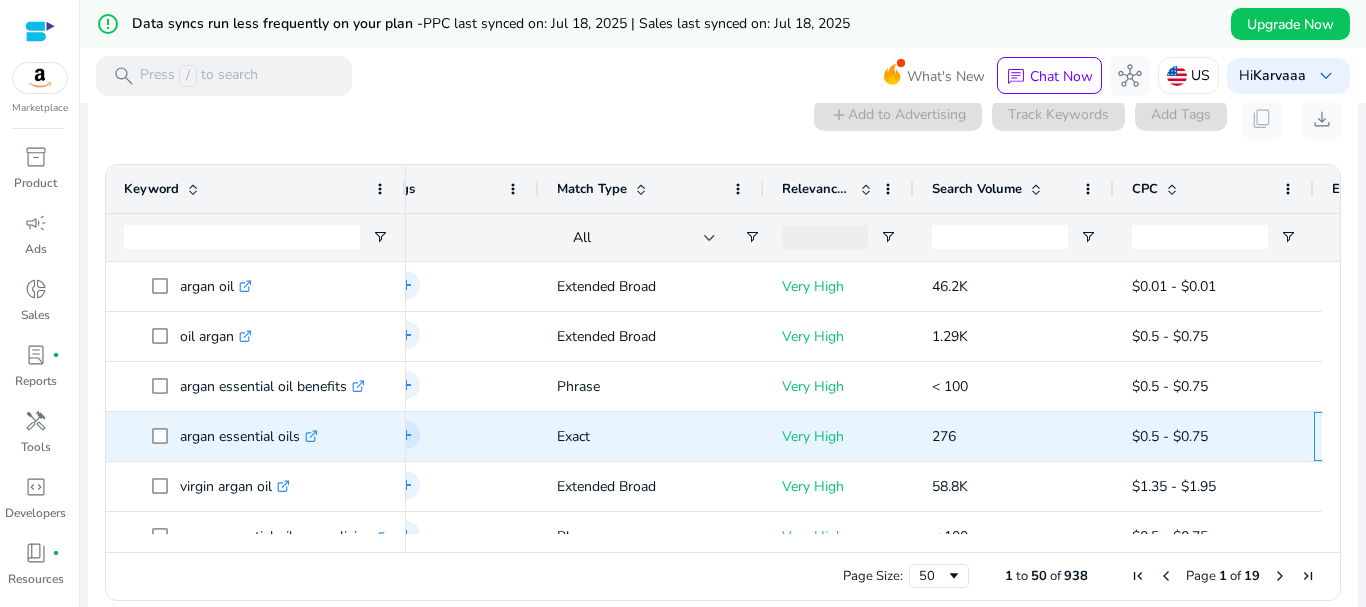 scroll, scrollTop: 0, scrollLeft: 237, axis: horizontal 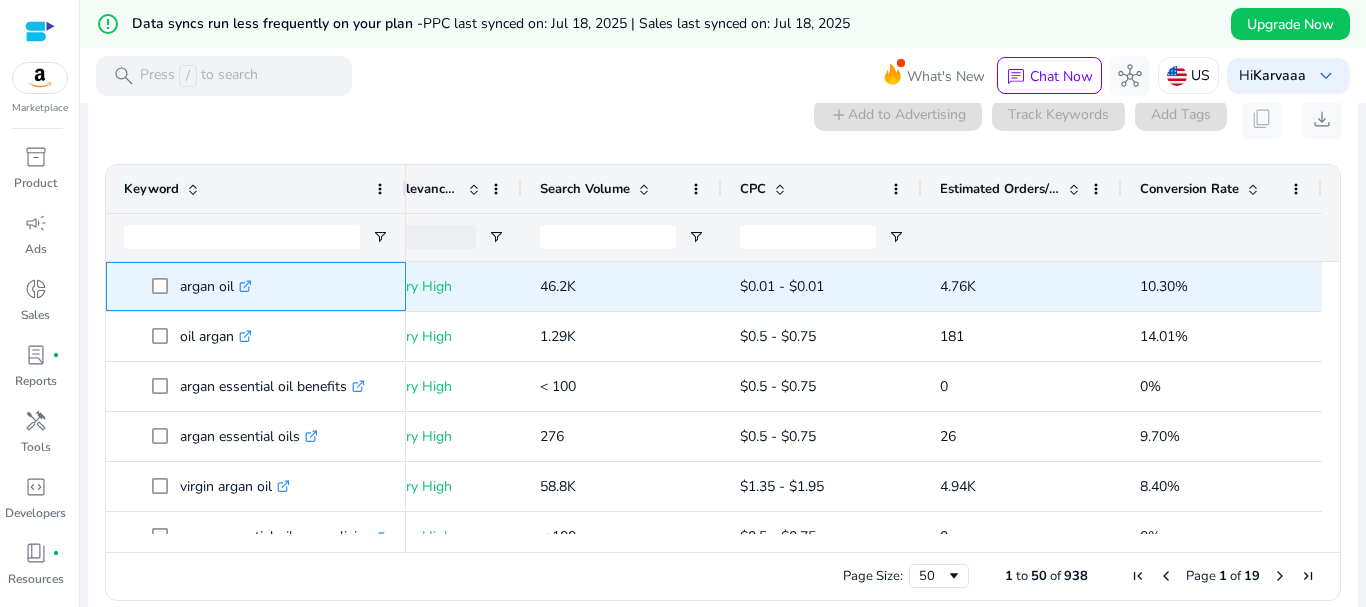 drag, startPoint x: 174, startPoint y: 288, endPoint x: 236, endPoint y: 287, distance: 62.008064 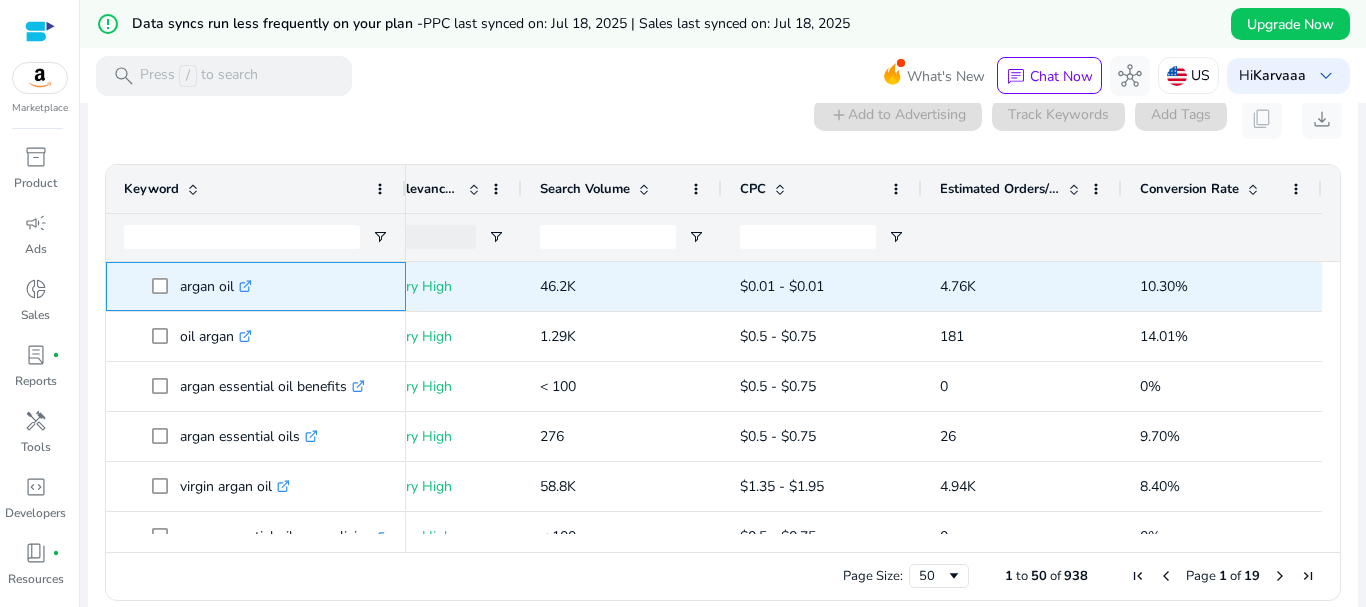 copy on "argan oil" 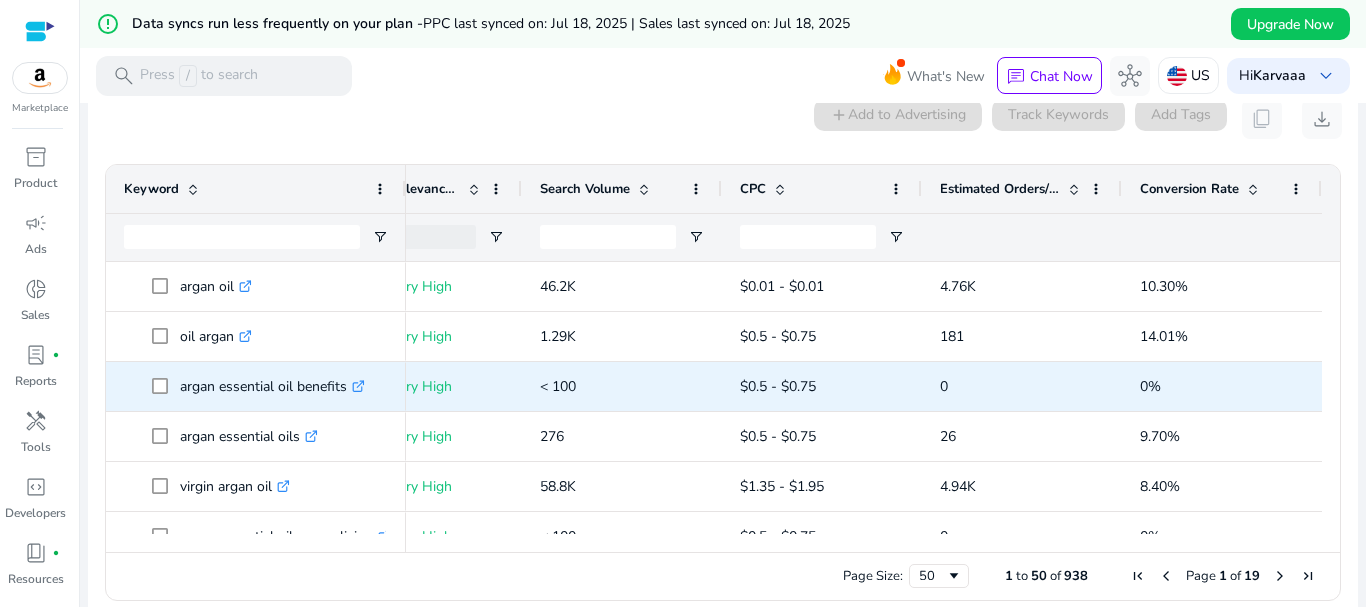 click on "argan essential oil benefits  .st0{fill:#2c8af8}" at bounding box center [272, 386] 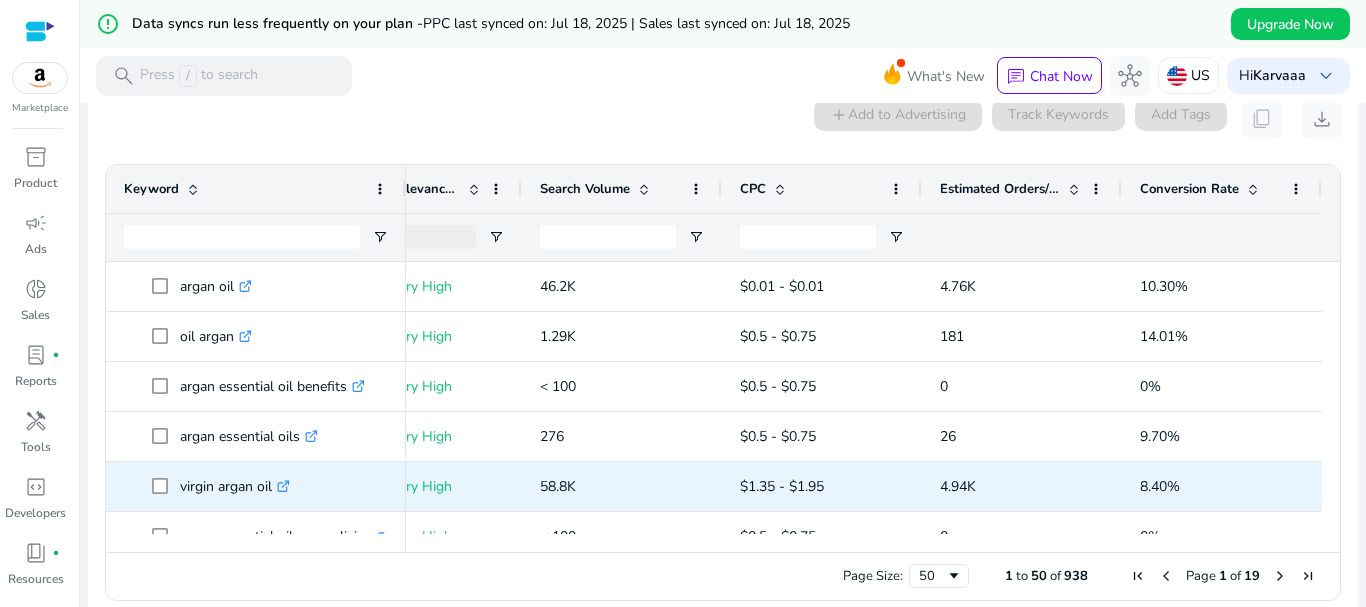 scroll, scrollTop: 78, scrollLeft: 0, axis: vertical 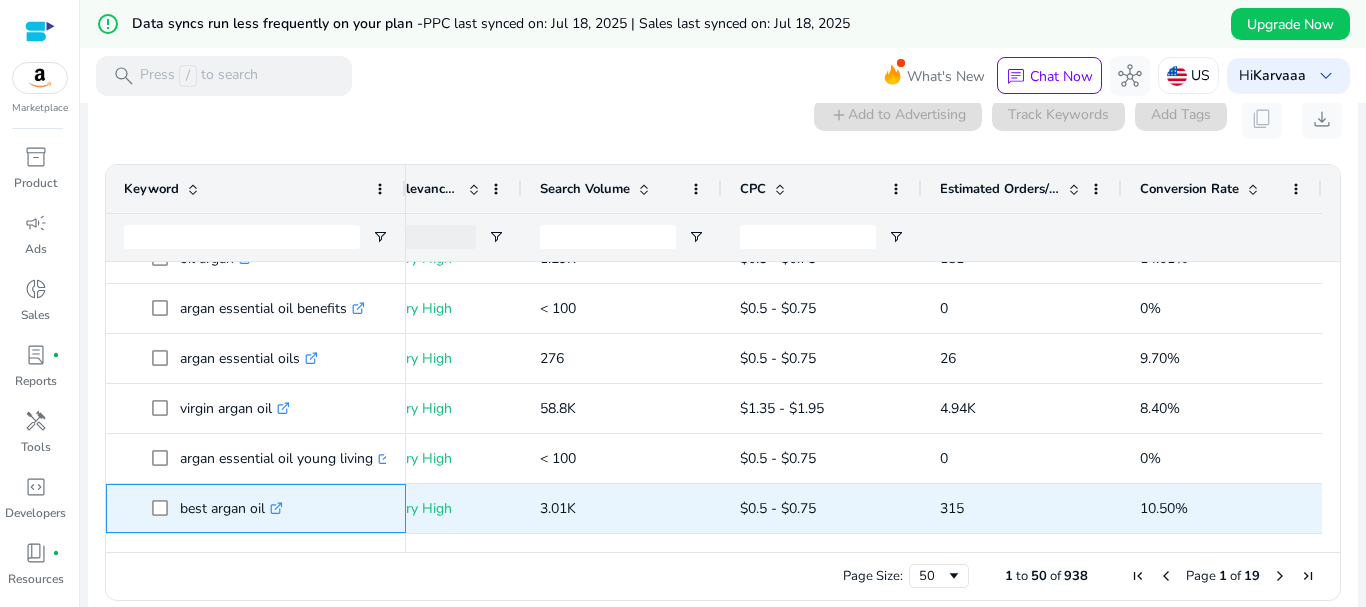 click on "best argan oil  .st0{fill:#2c8af8}" at bounding box center (231, 508) 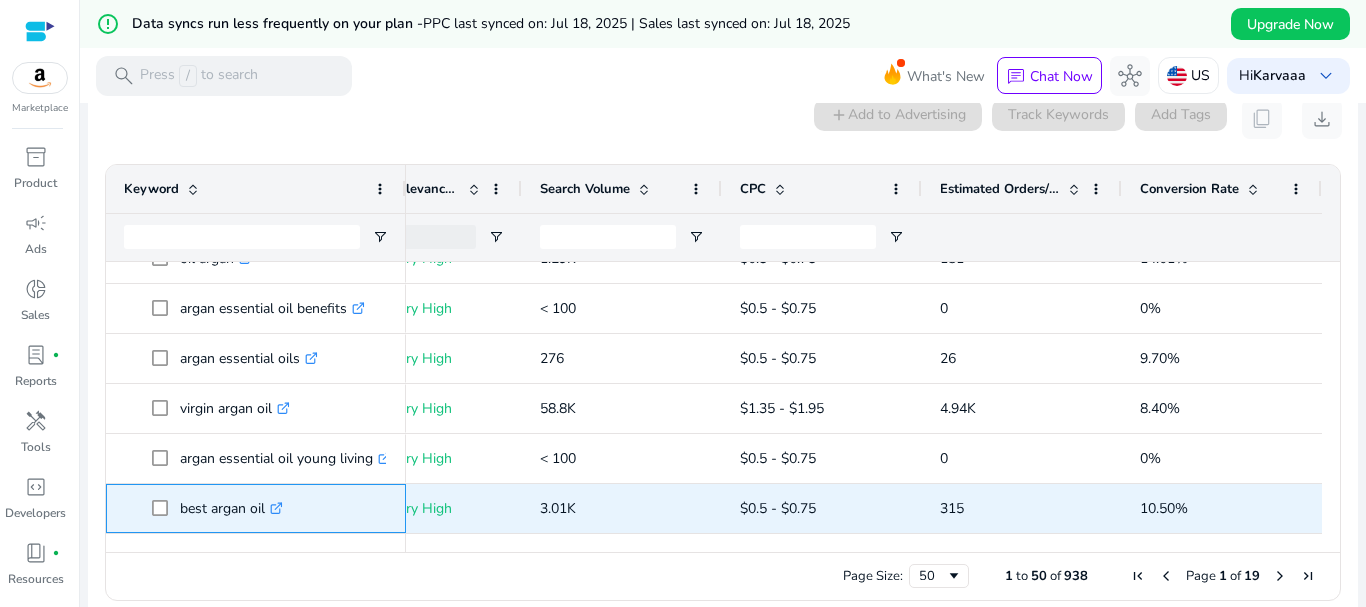 click on "best argan oil  .st0{fill:#2c8af8}" at bounding box center [231, 508] 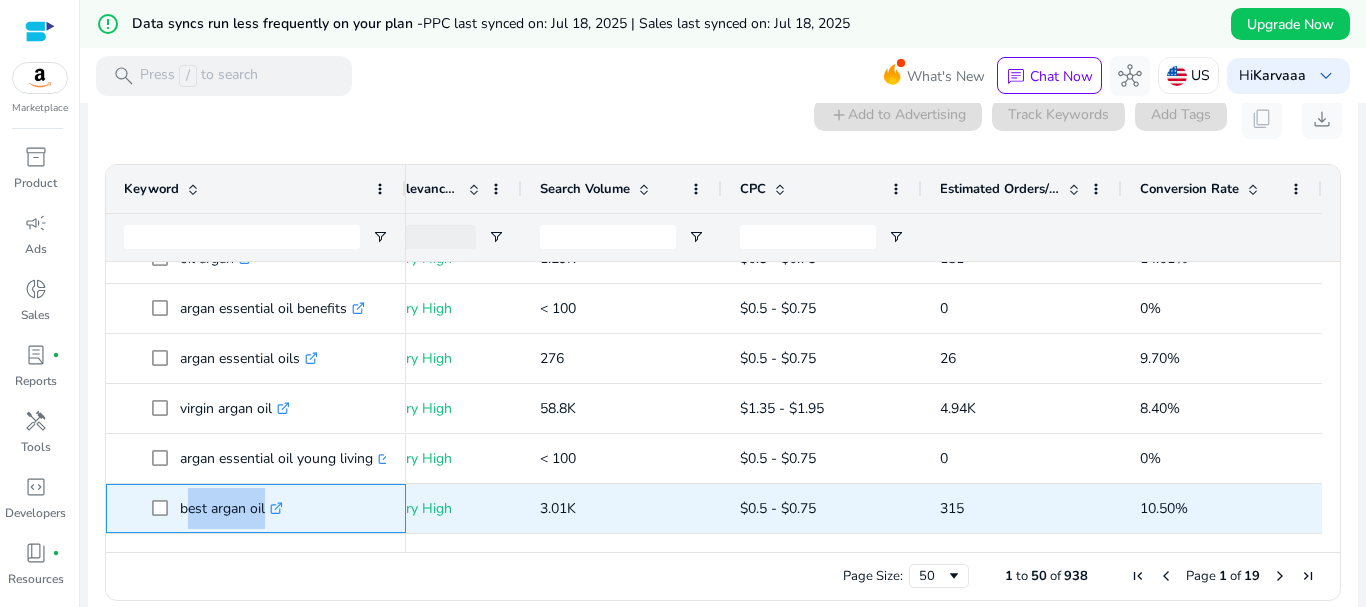 click on "best argan oil  .st0{fill:#2c8af8}" at bounding box center [231, 508] 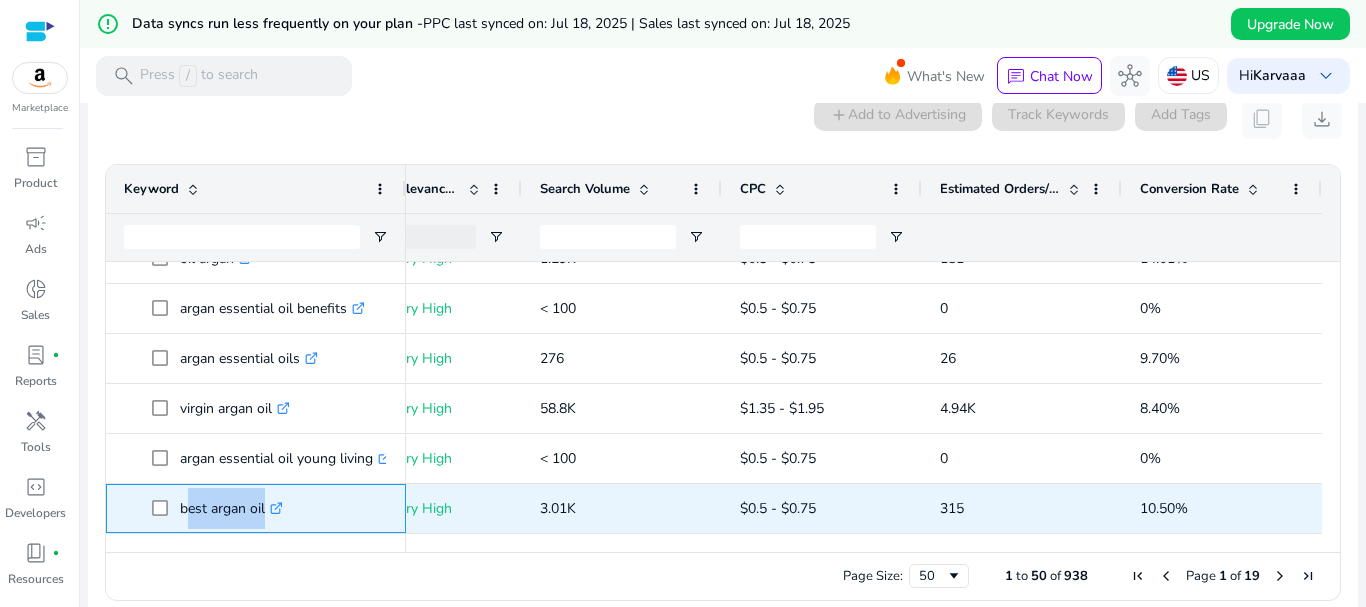 copy on "best argan oil  .st0{fill:#2c8af8}" 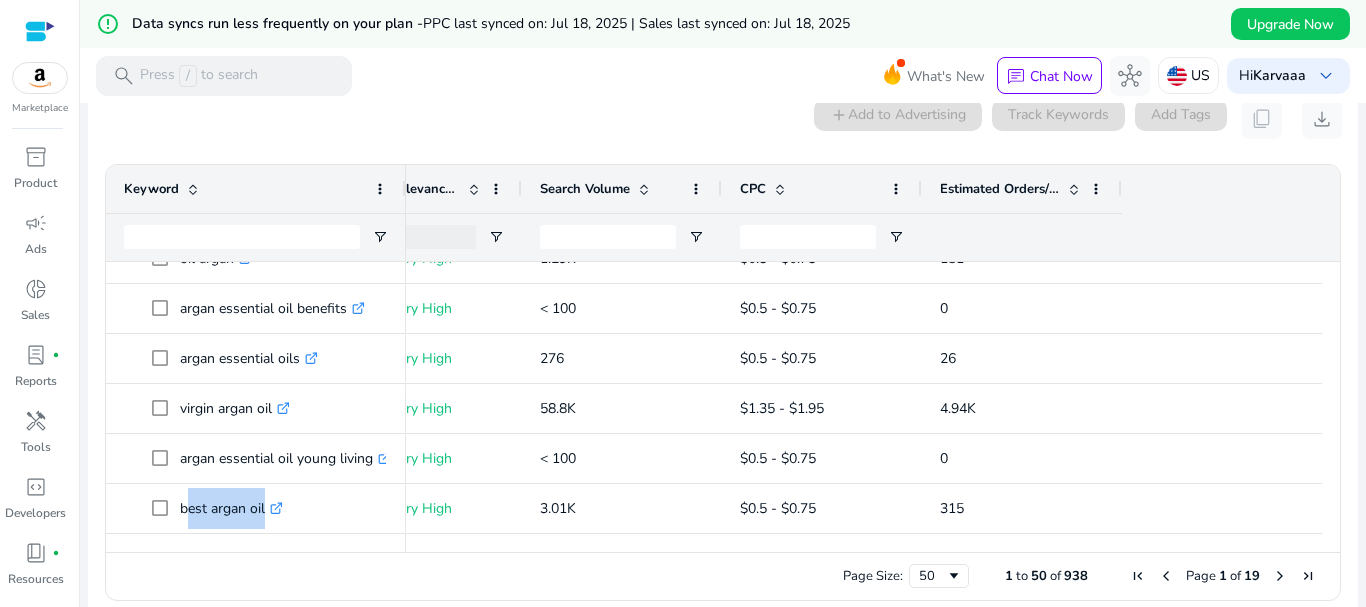 scroll, scrollTop: 0, scrollLeft: 0, axis: both 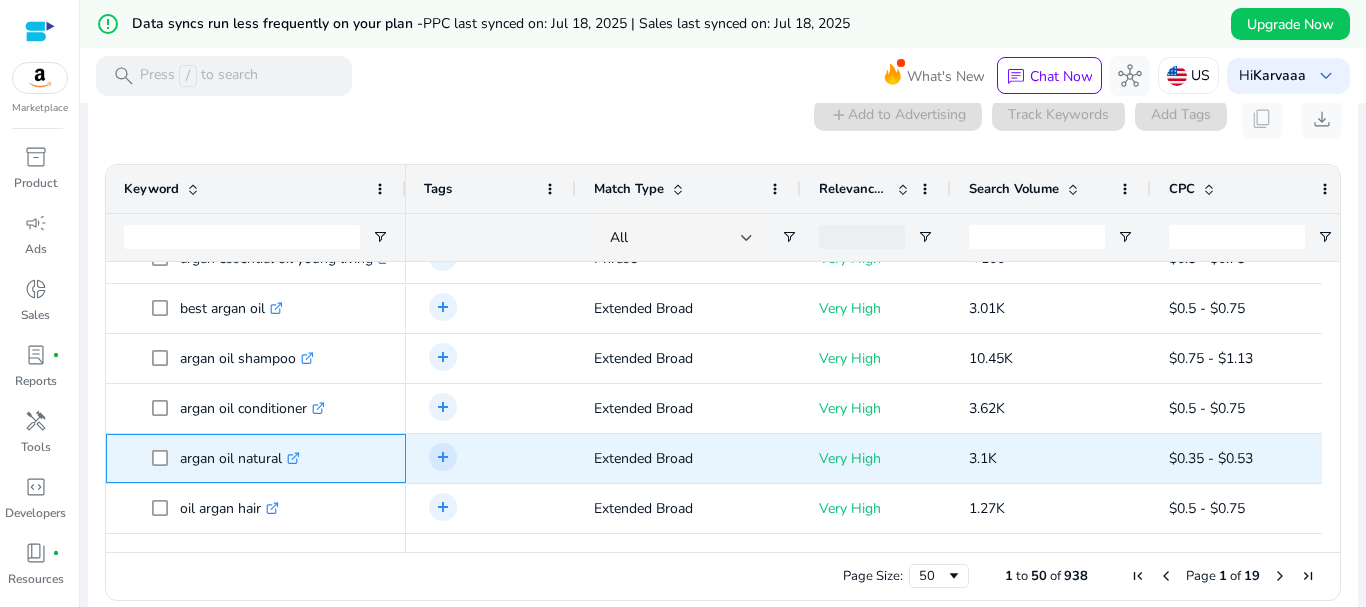 click on "argan oil natural  .st0{fill:#2c8af8}" at bounding box center (240, 458) 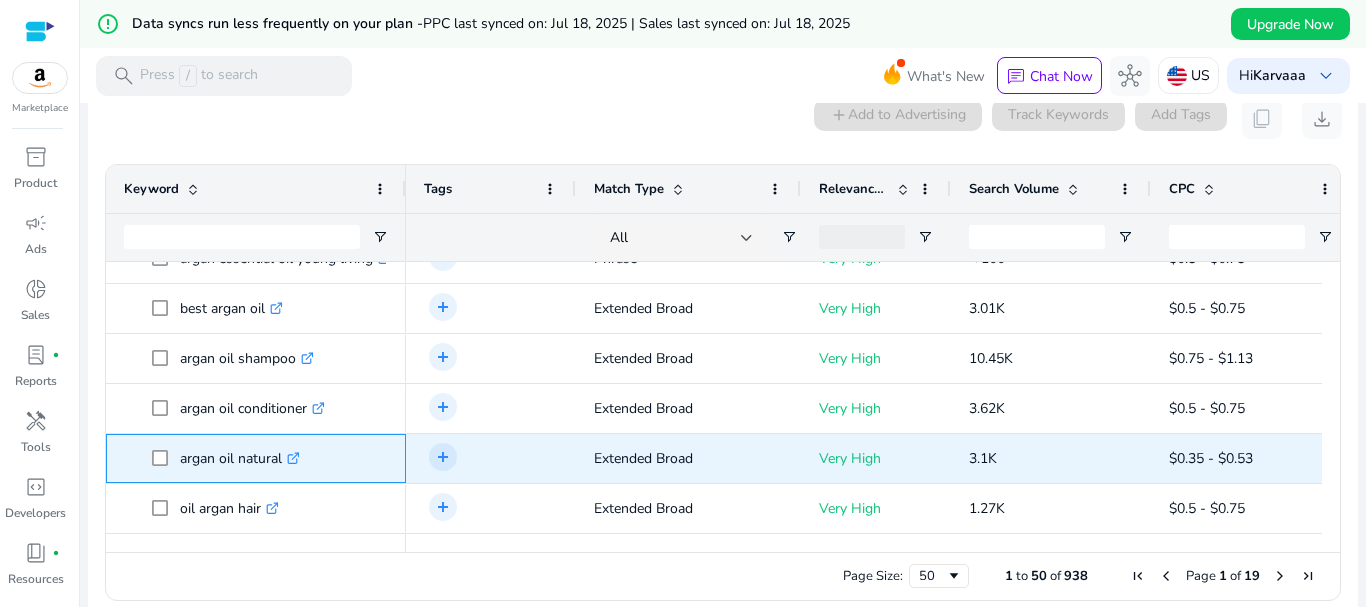 click on "argan oil natural  .st0{fill:#2c8af8}" at bounding box center [240, 458] 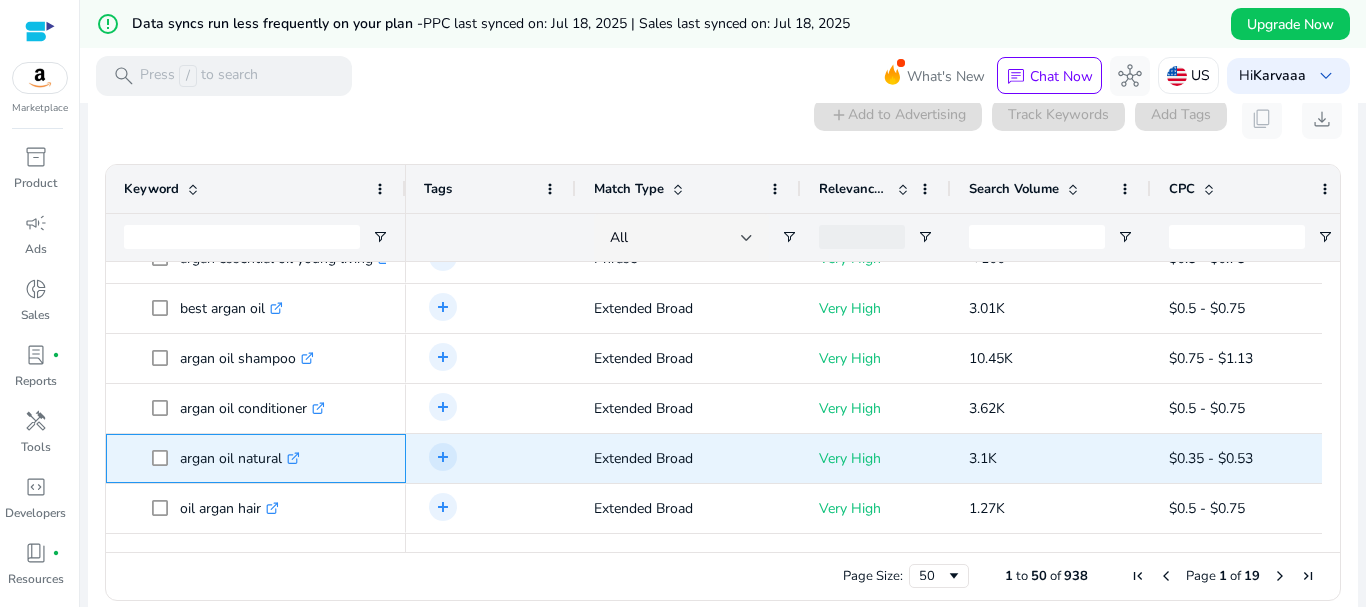 copy on "argan oil natural" 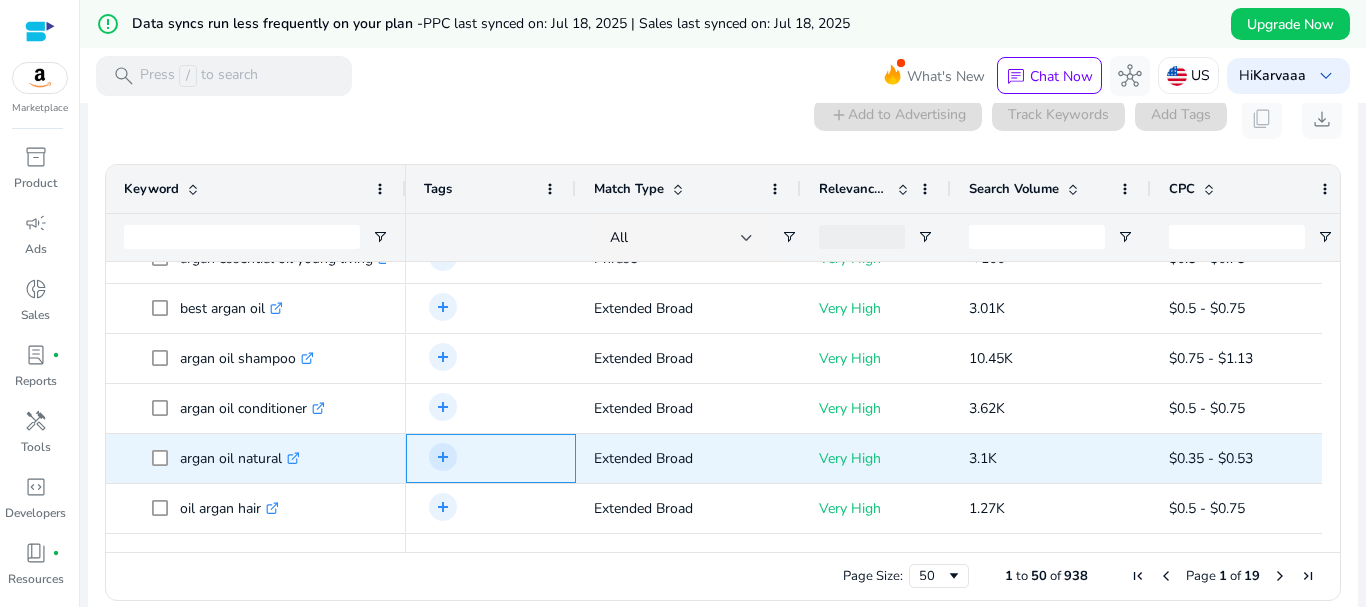 click on "add Add tag" at bounding box center [496, 458] 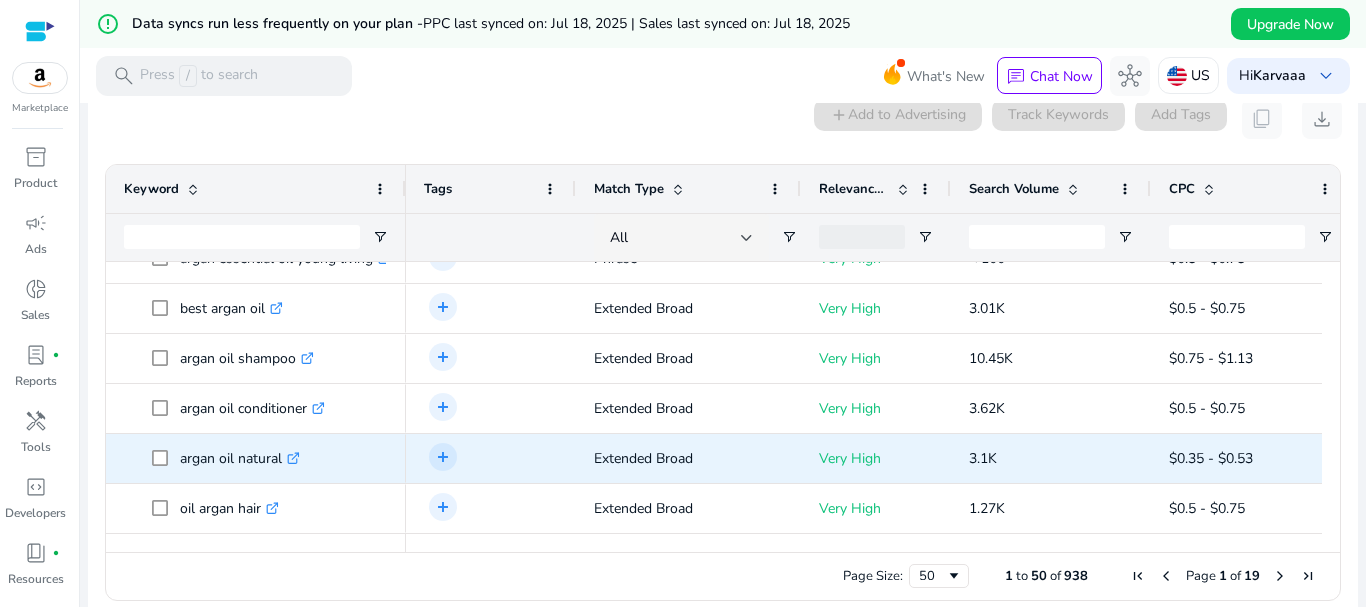 scroll, scrollTop: 328, scrollLeft: 0, axis: vertical 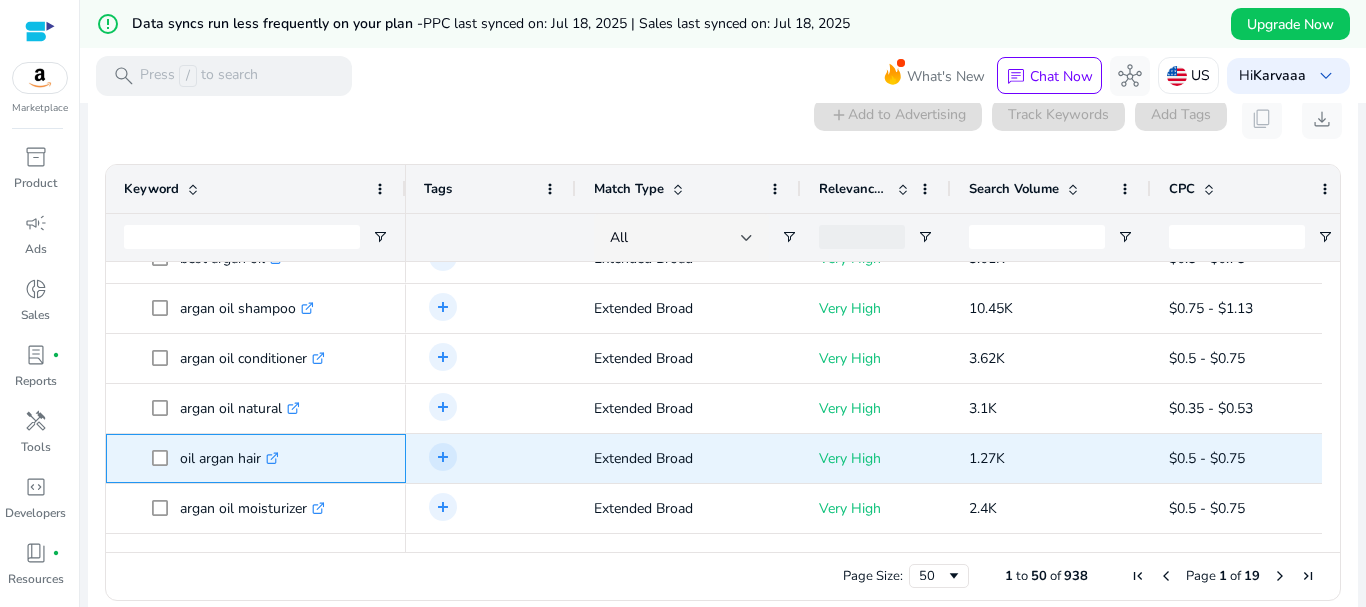 click on "oil argan hair  .st0{fill:#2c8af8}" at bounding box center [229, 458] 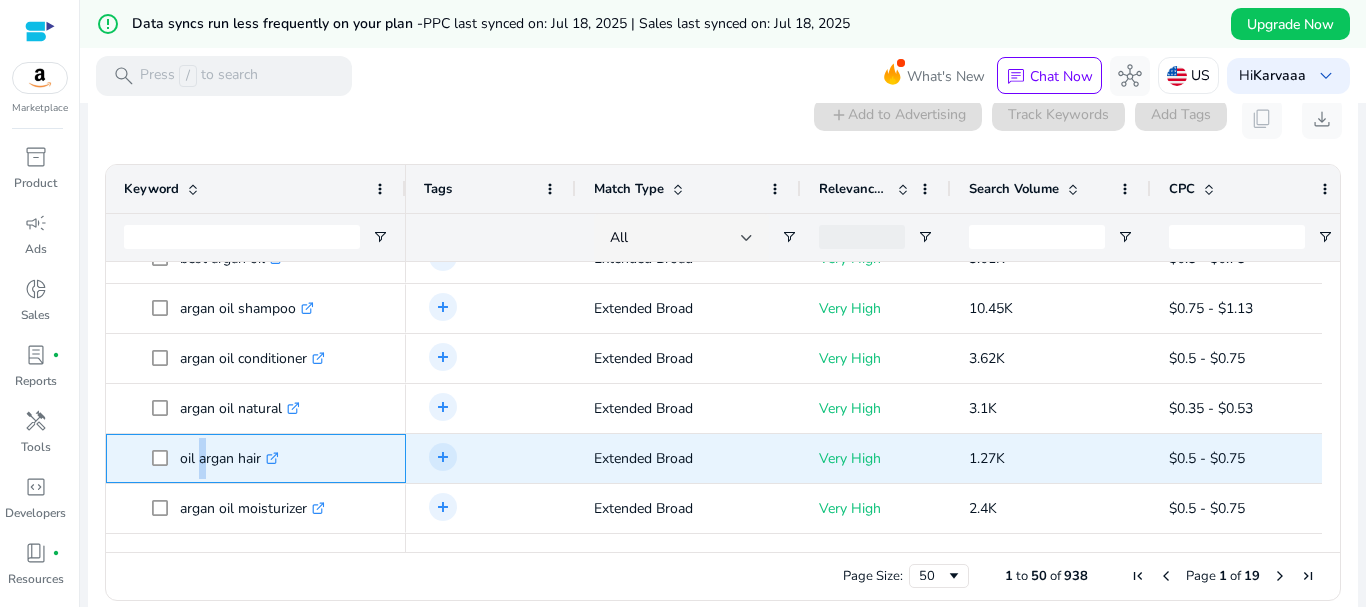 click on "oil argan hair  .st0{fill:#2c8af8}" at bounding box center [229, 458] 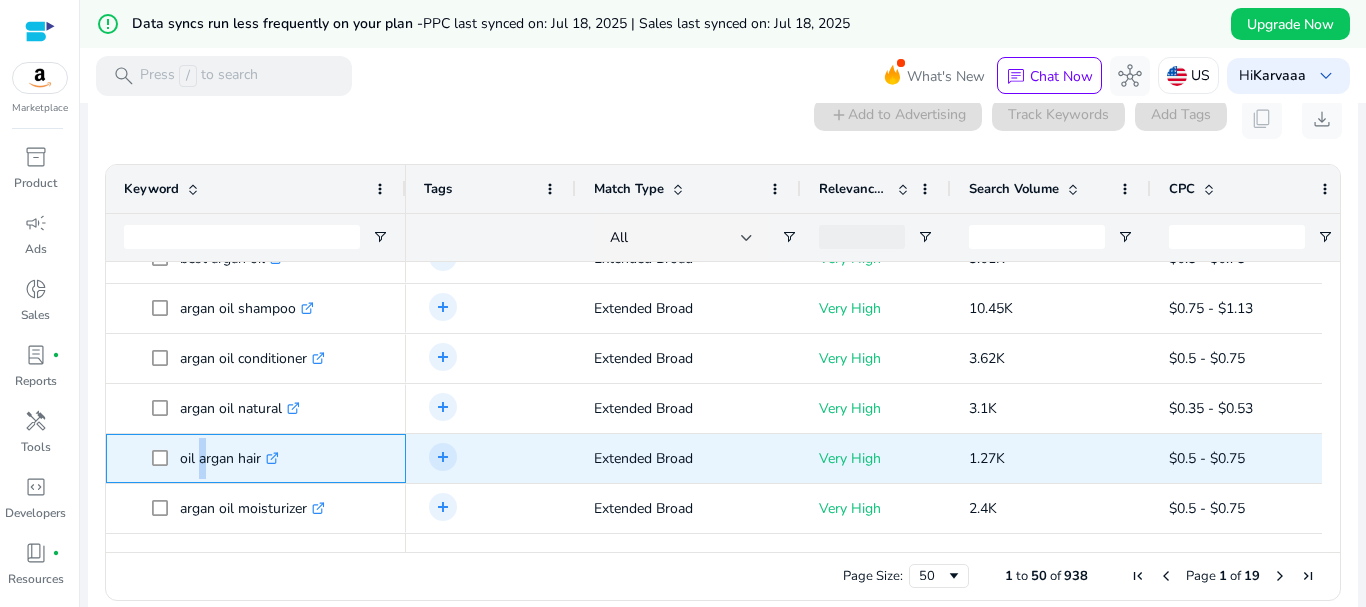 copy on "oil argan hair" 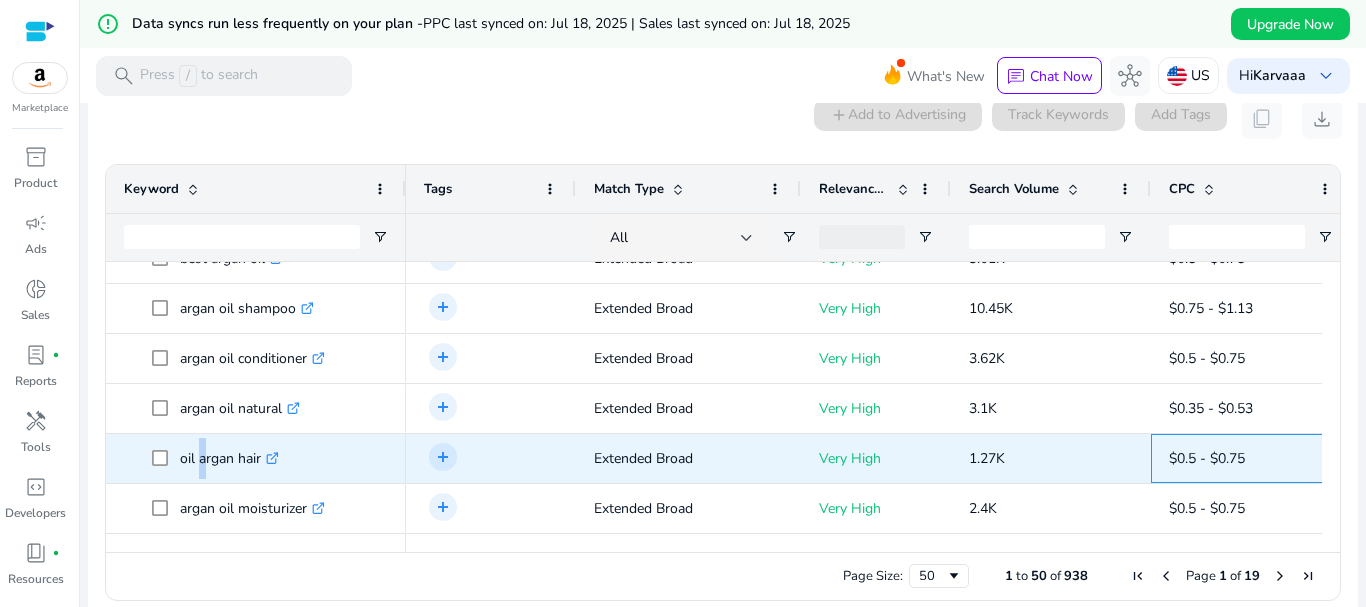 scroll, scrollTop: 0, scrollLeft: 37, axis: horizontal 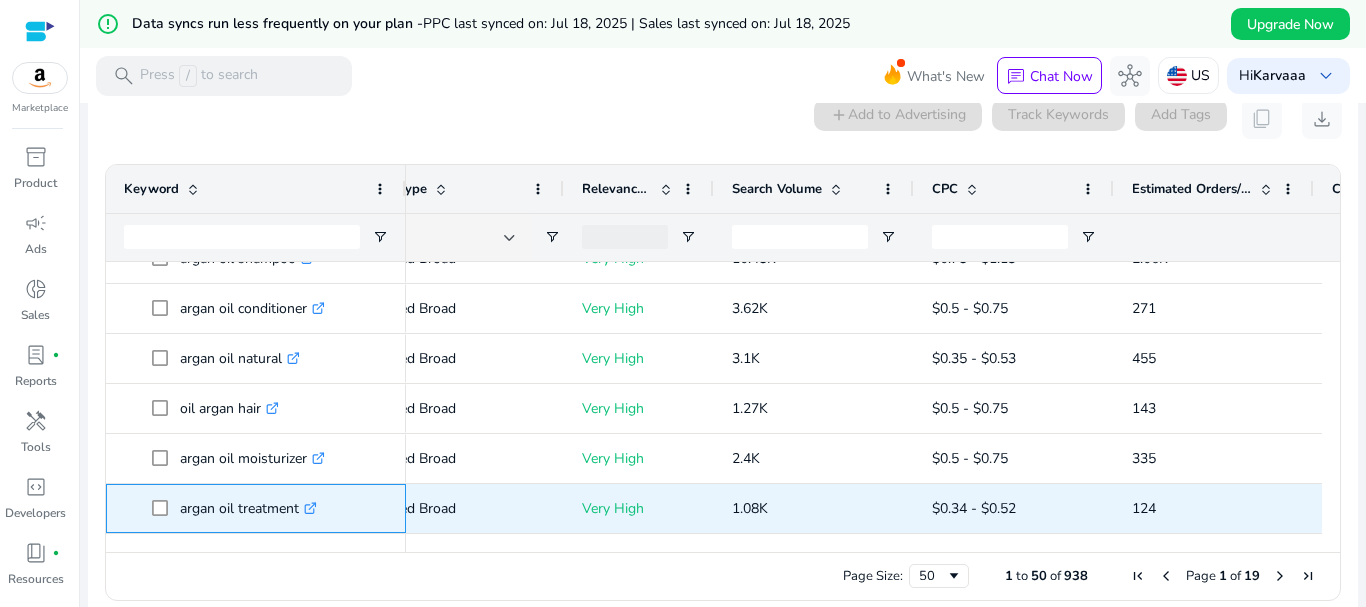 click on "argan oil treatment  .st0{fill:#2c8af8}" at bounding box center (248, 508) 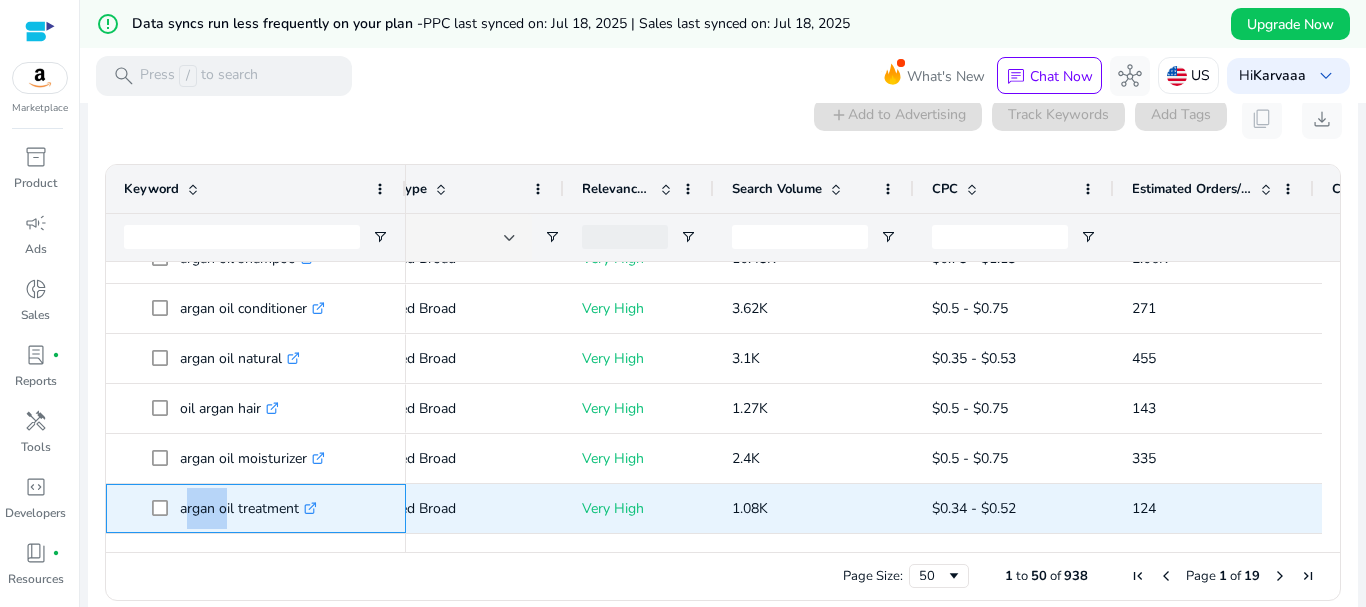 click on "argan oil treatment  .st0{fill:#2c8af8}" at bounding box center [248, 508] 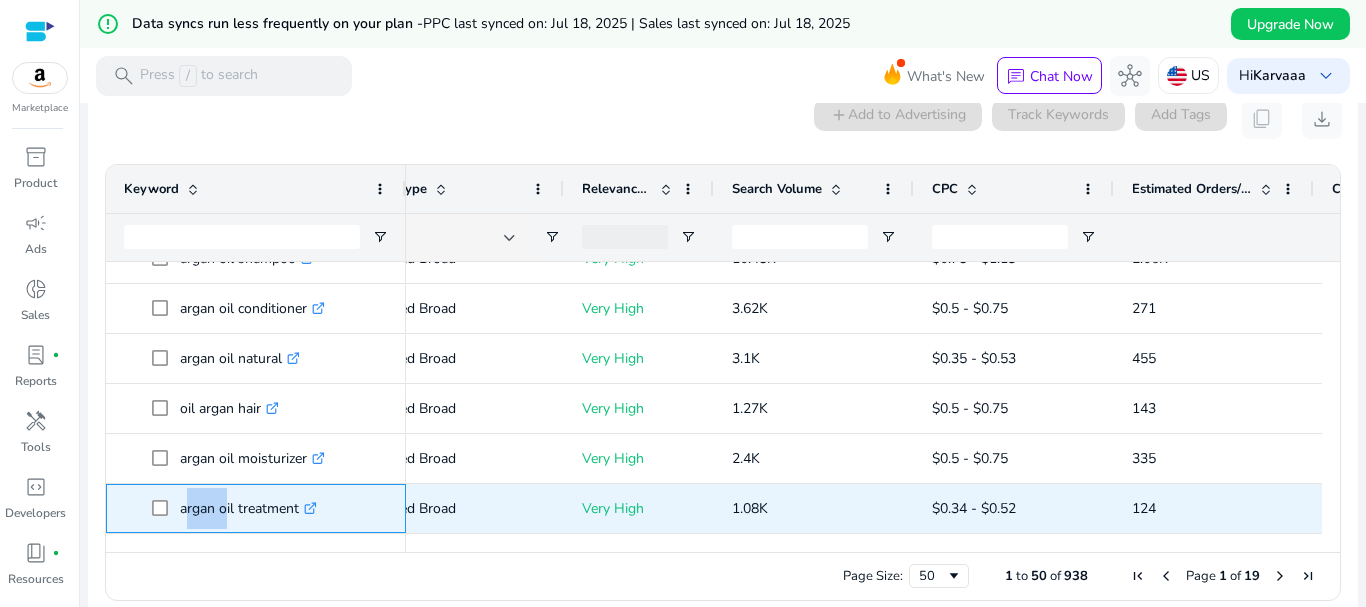 copy on "argan oil treatment" 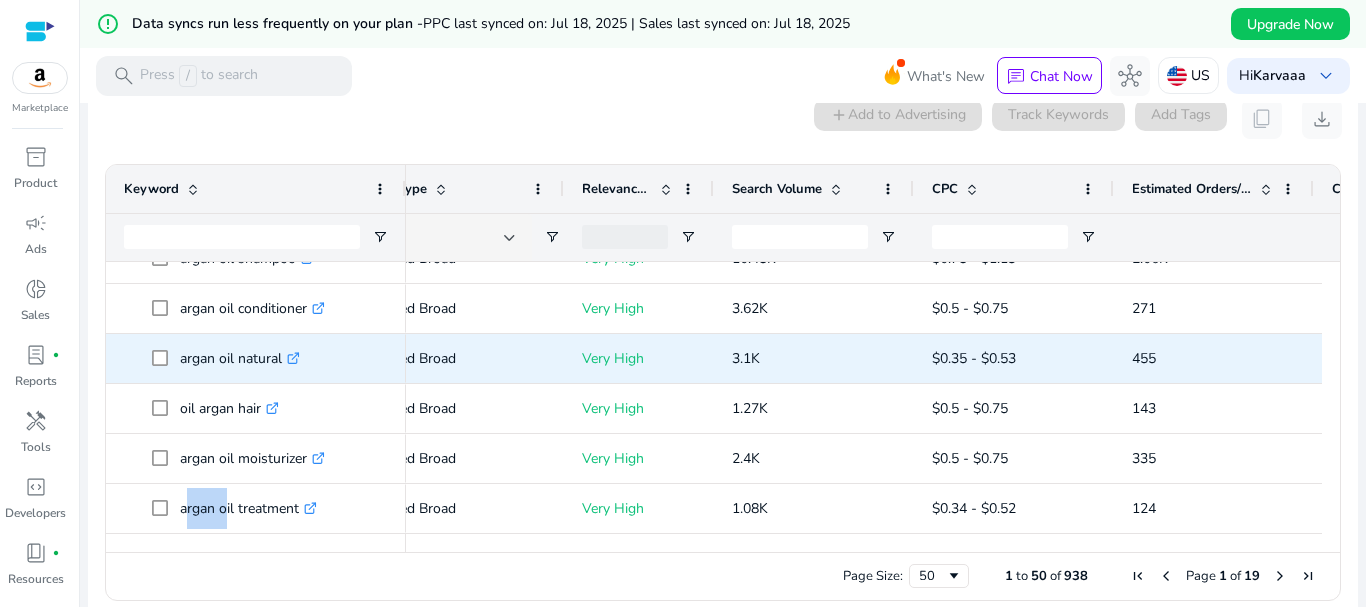 scroll, scrollTop: 428, scrollLeft: 0, axis: vertical 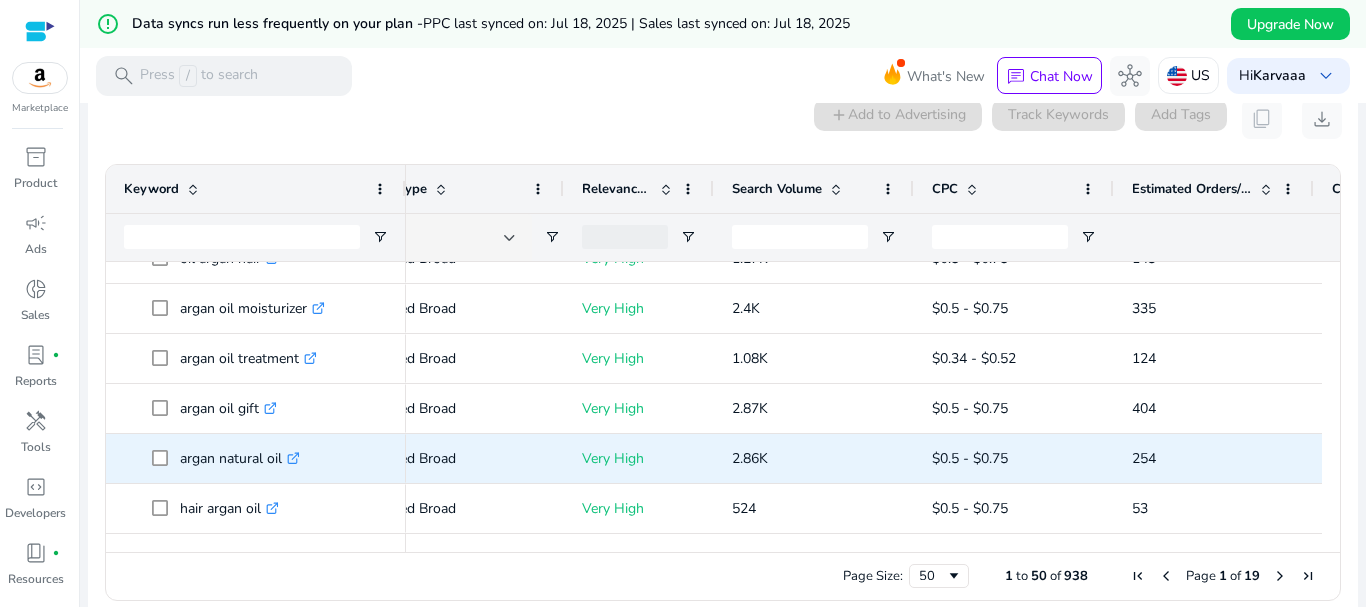 click on "argan natural oil  .st0{fill:#2c8af8}" at bounding box center (240, 458) 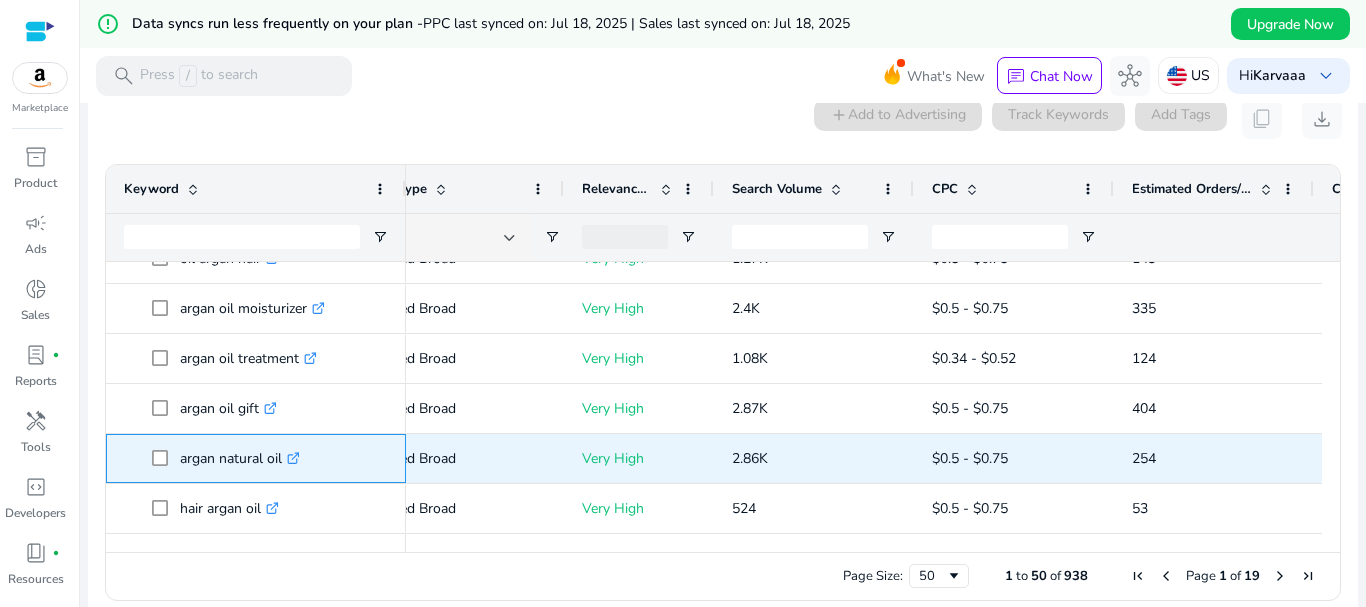 click on "argan natural oil  .st0{fill:#2c8af8}" at bounding box center (240, 458) 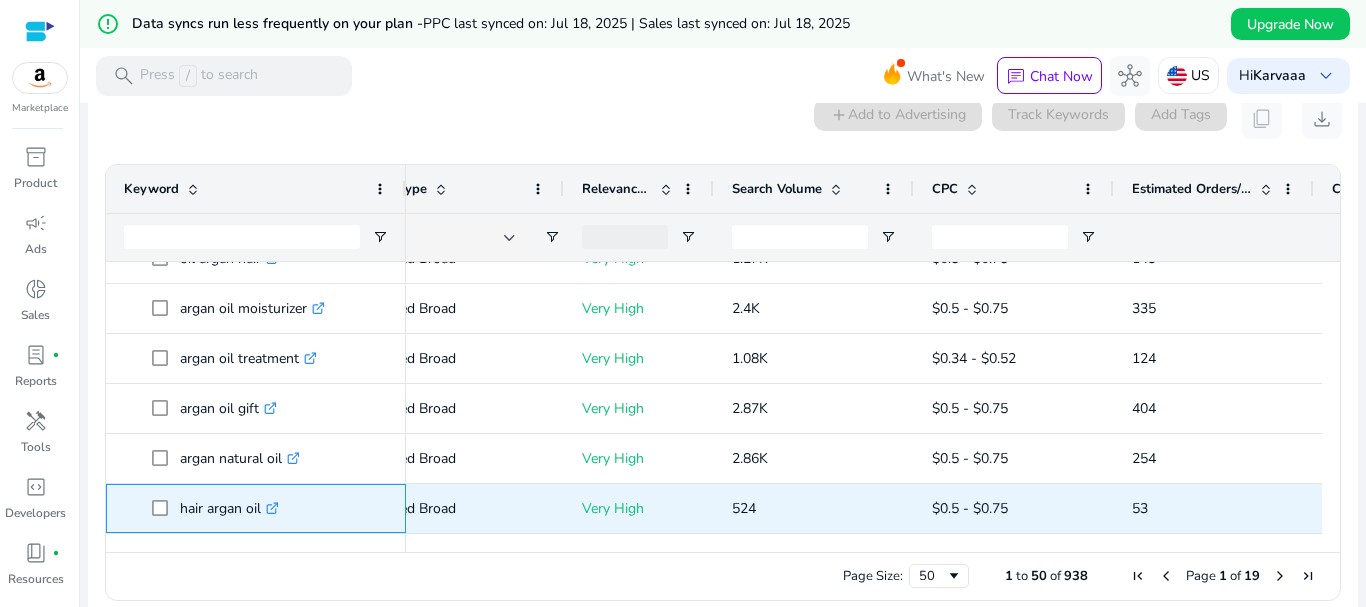 click on "hair argan oil  .st0{fill:#2c8af8}" at bounding box center (229, 508) 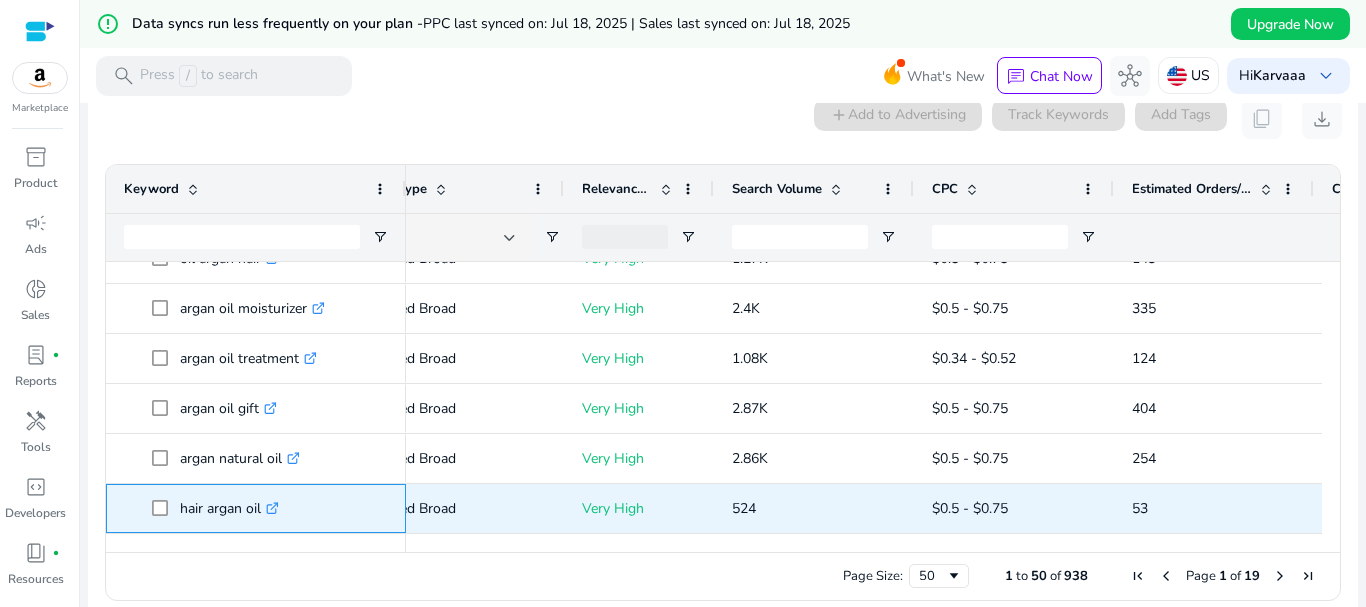 click on "hair argan oil  .st0{fill:#2c8af8}" at bounding box center [229, 508] 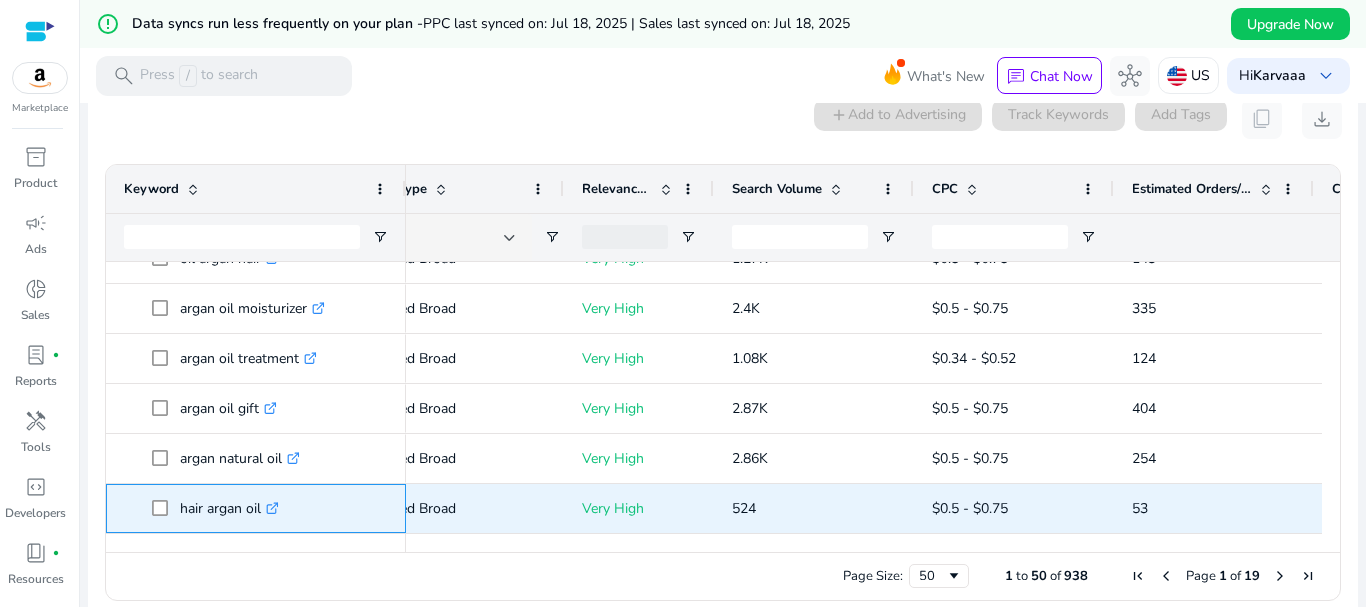copy on "hair argan oil" 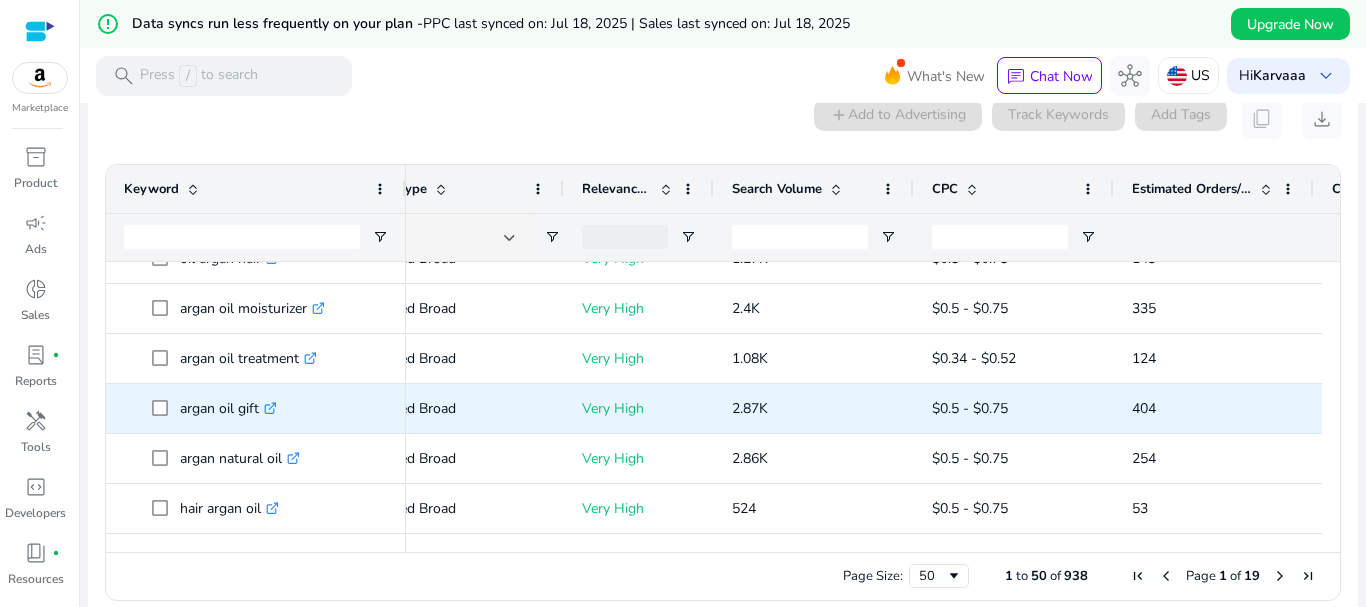 scroll, scrollTop: 628, scrollLeft: 0, axis: vertical 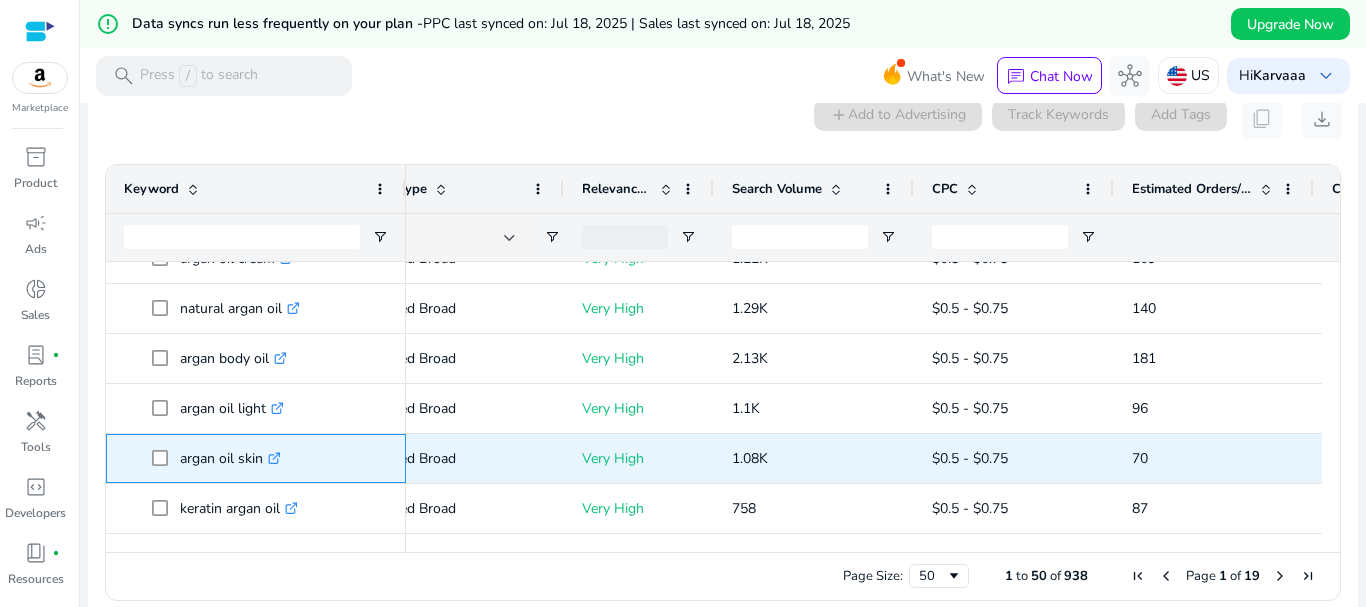 click on "argan oil skin  .st0{fill:#2c8af8}" at bounding box center [230, 458] 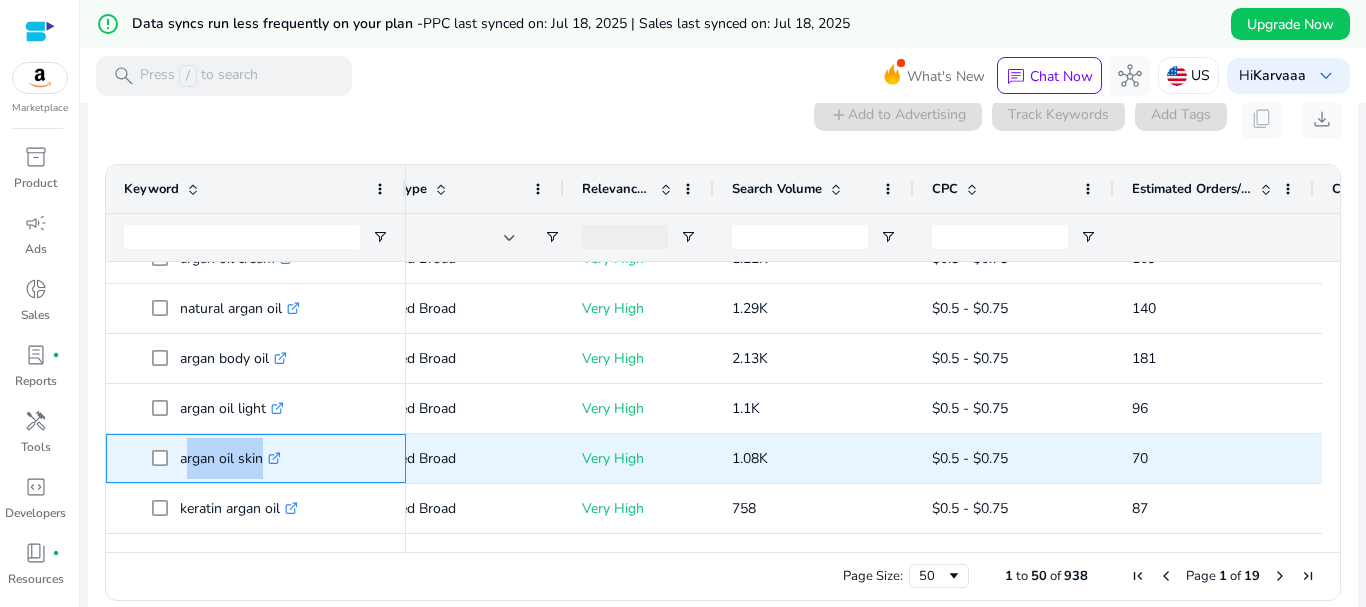 click on "argan oil skin  .st0{fill:#2c8af8}" at bounding box center (230, 458) 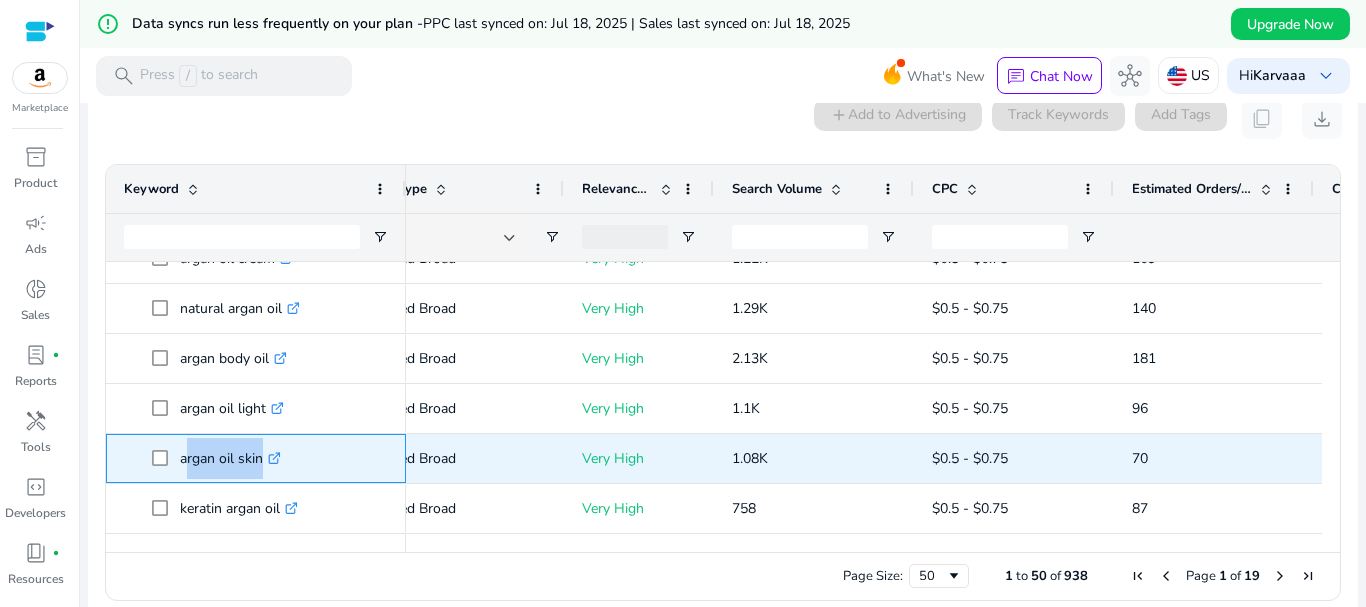 copy on "argan oil skin  .st0{fill:#2c8af8}" 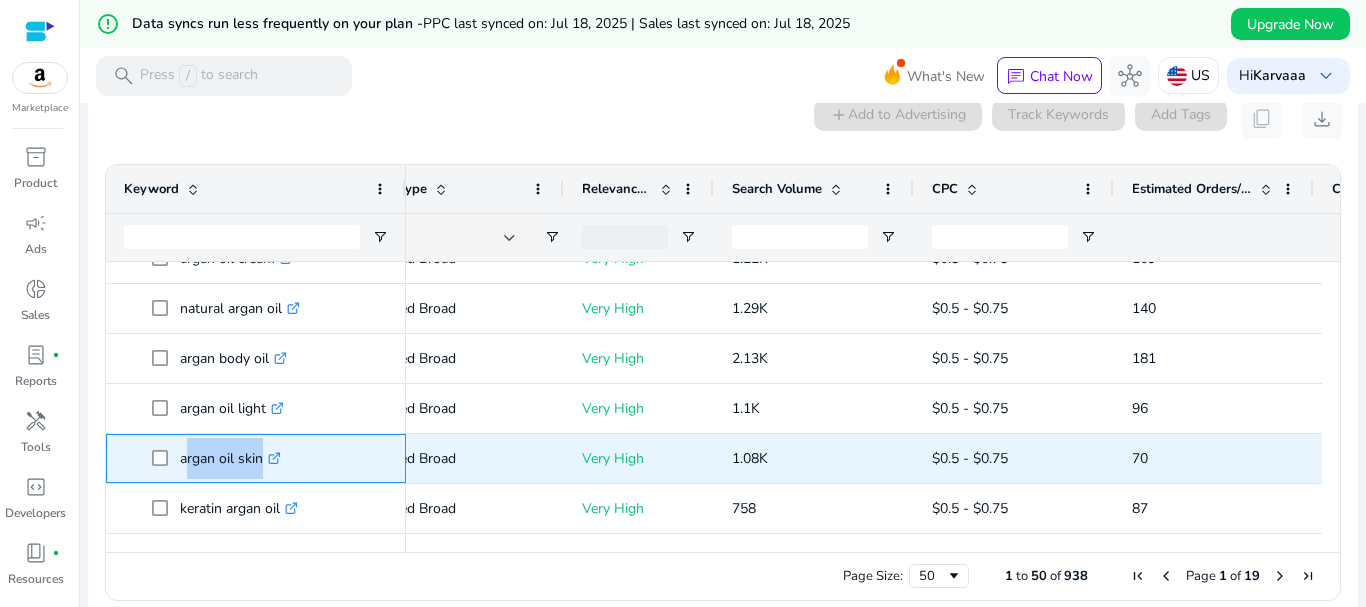click on "argan oil skin  .st0{fill:#2c8af8}" at bounding box center [230, 458] 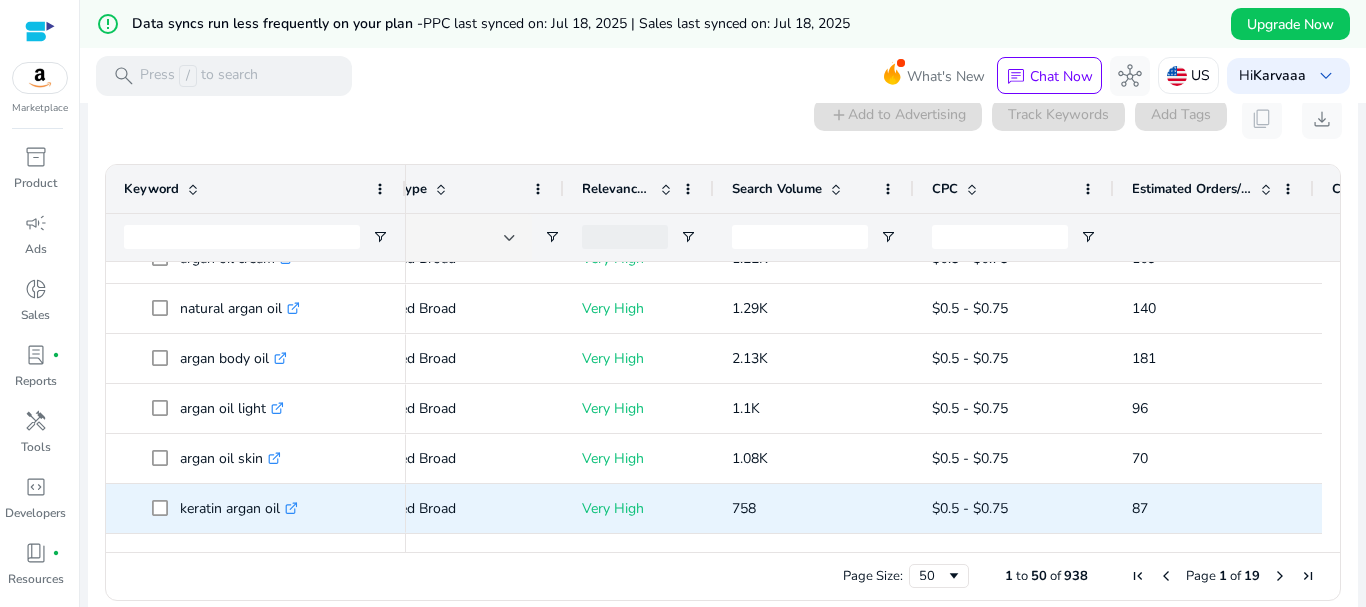 scroll, scrollTop: 978, scrollLeft: 0, axis: vertical 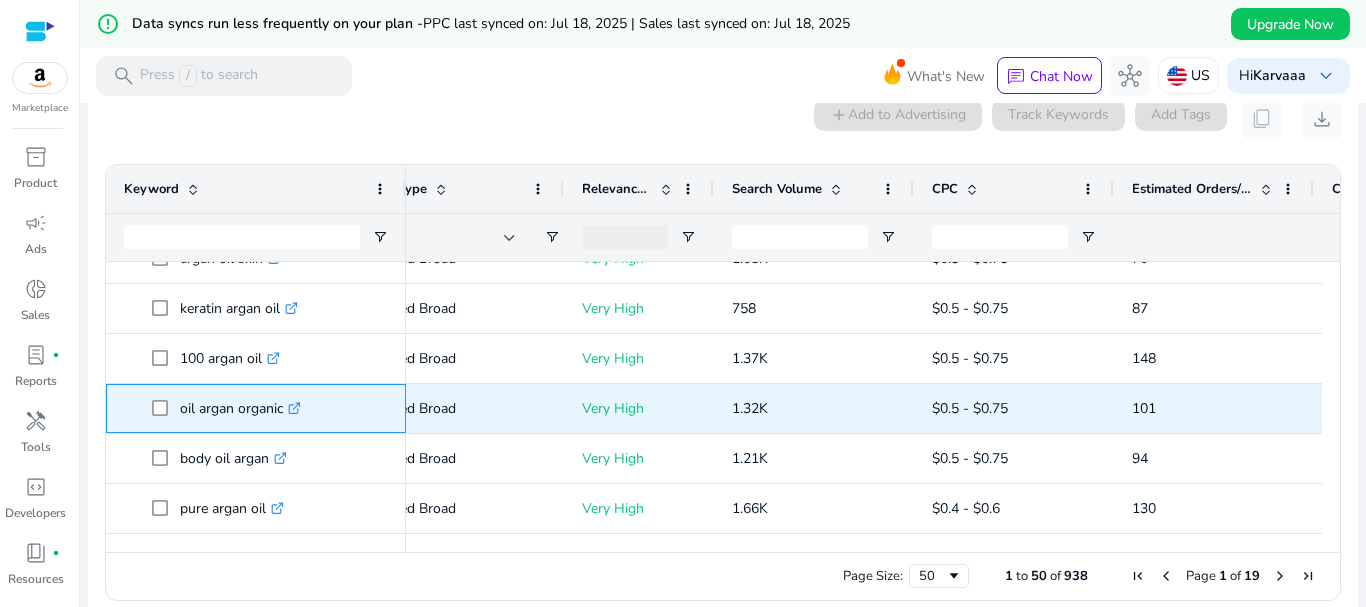 click on "oil argan organic  .st0{fill:#2c8af8}" at bounding box center (240, 408) 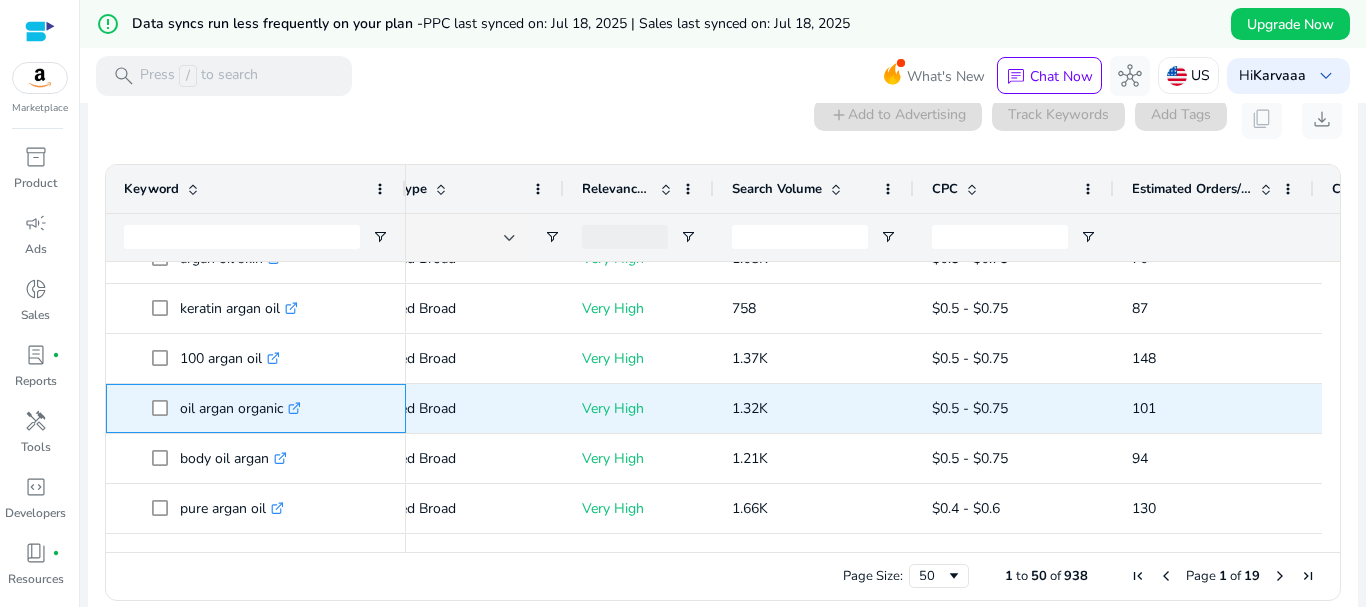 click on "oil argan organic  .st0{fill:#2c8af8}" at bounding box center (240, 408) 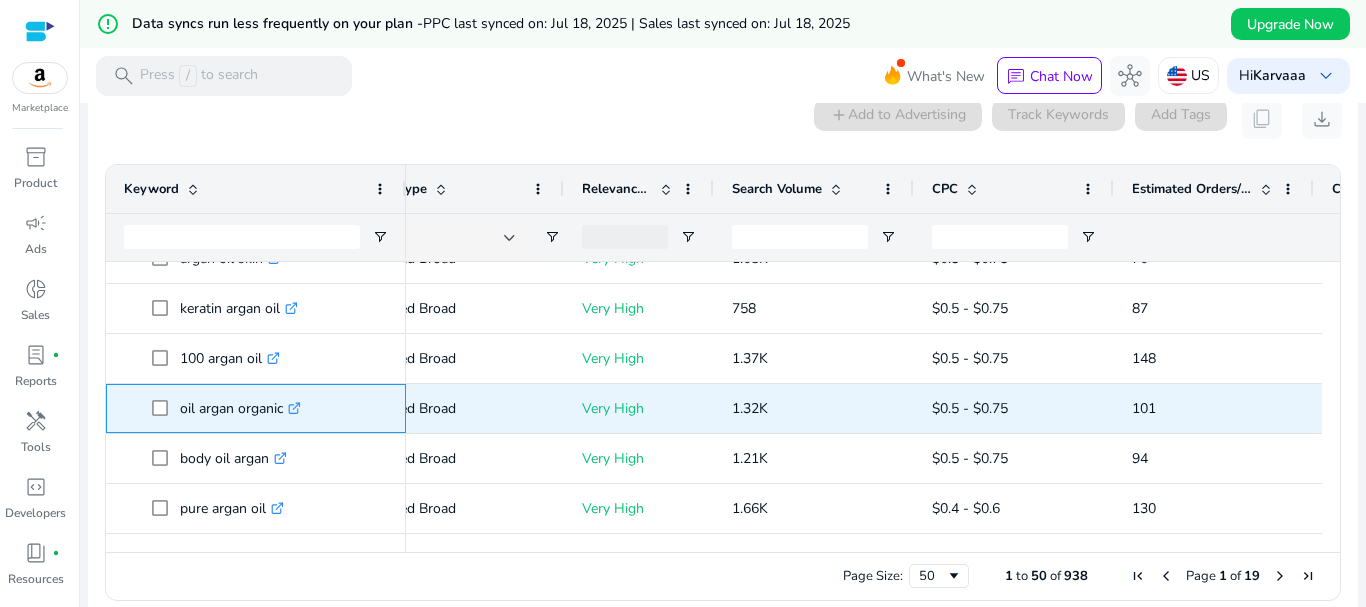 copy on "oil argan organic" 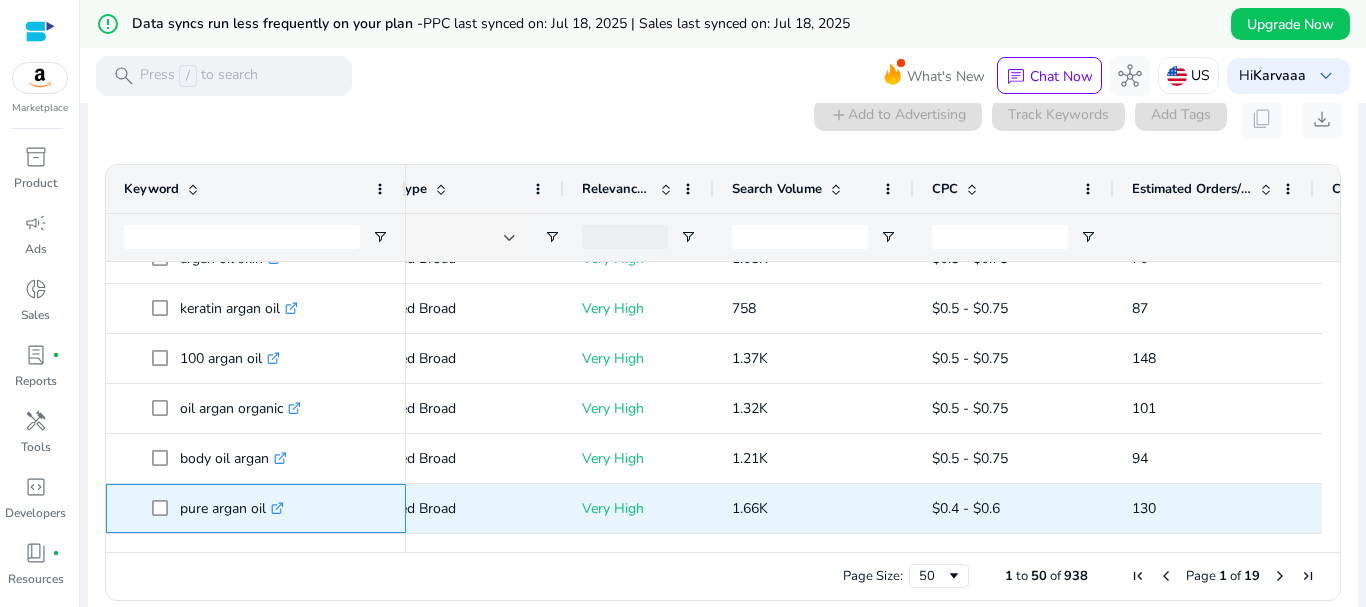 click on "pure argan oil  .st0{fill:#2c8af8}" at bounding box center (232, 508) 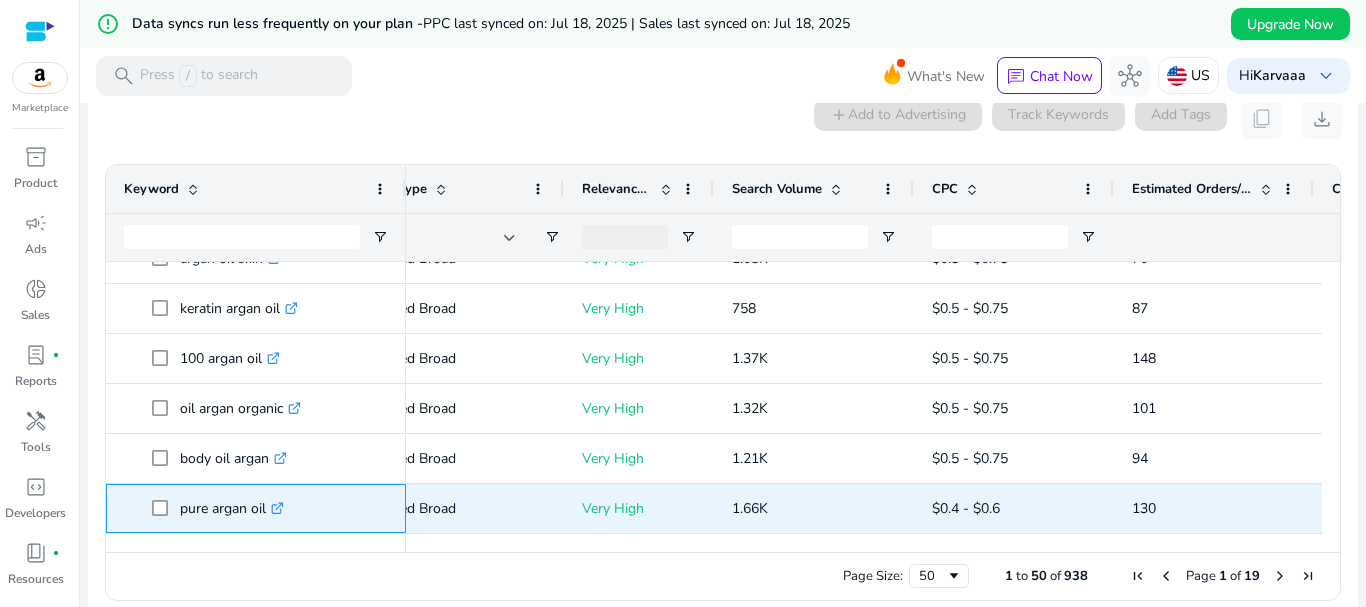 click on "pure argan oil  .st0{fill:#2c8af8}" at bounding box center (232, 508) 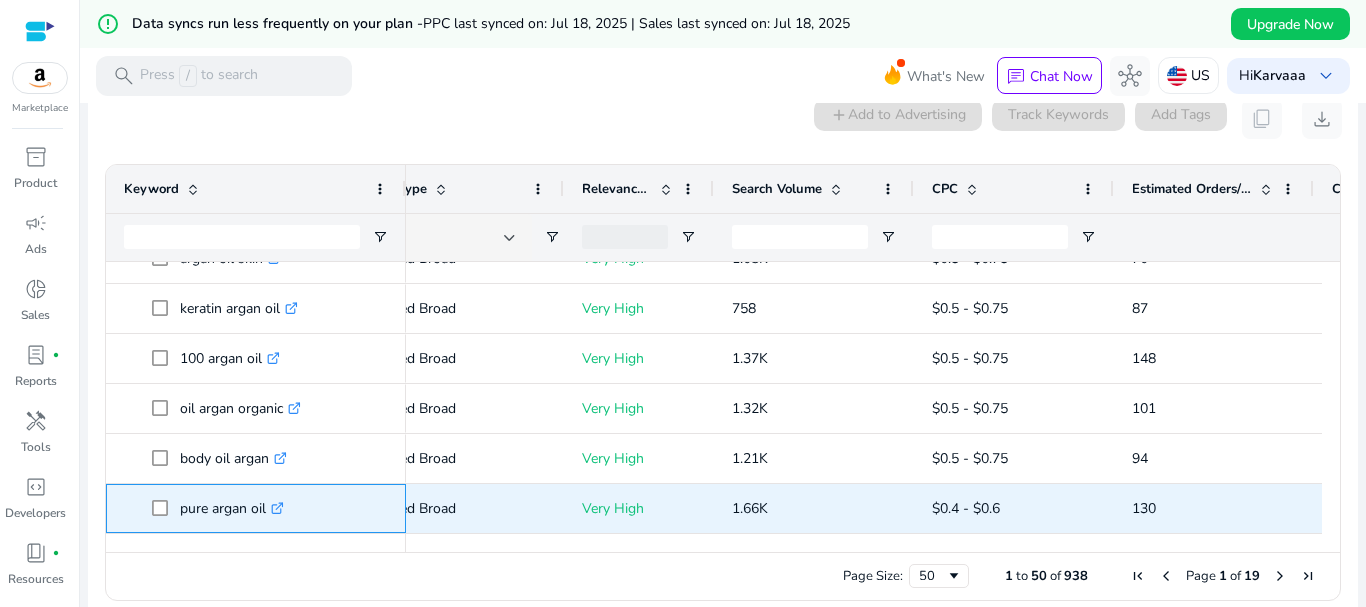 copy on "pure argan oil" 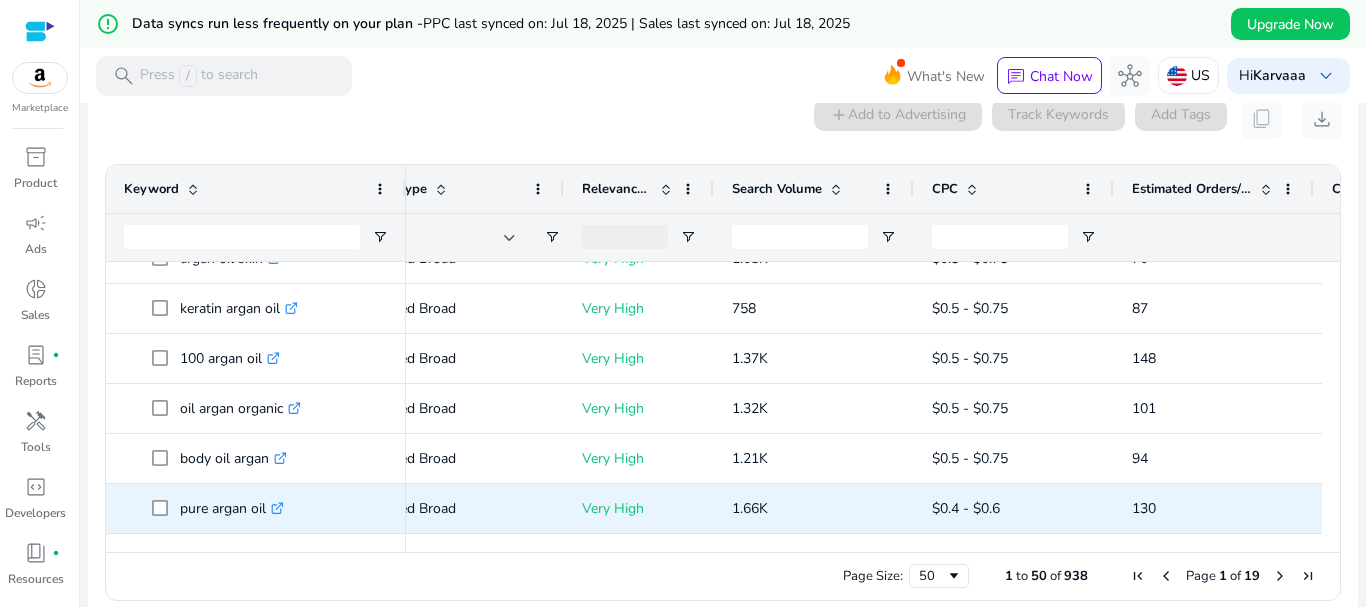 scroll, scrollTop: 1128, scrollLeft: 0, axis: vertical 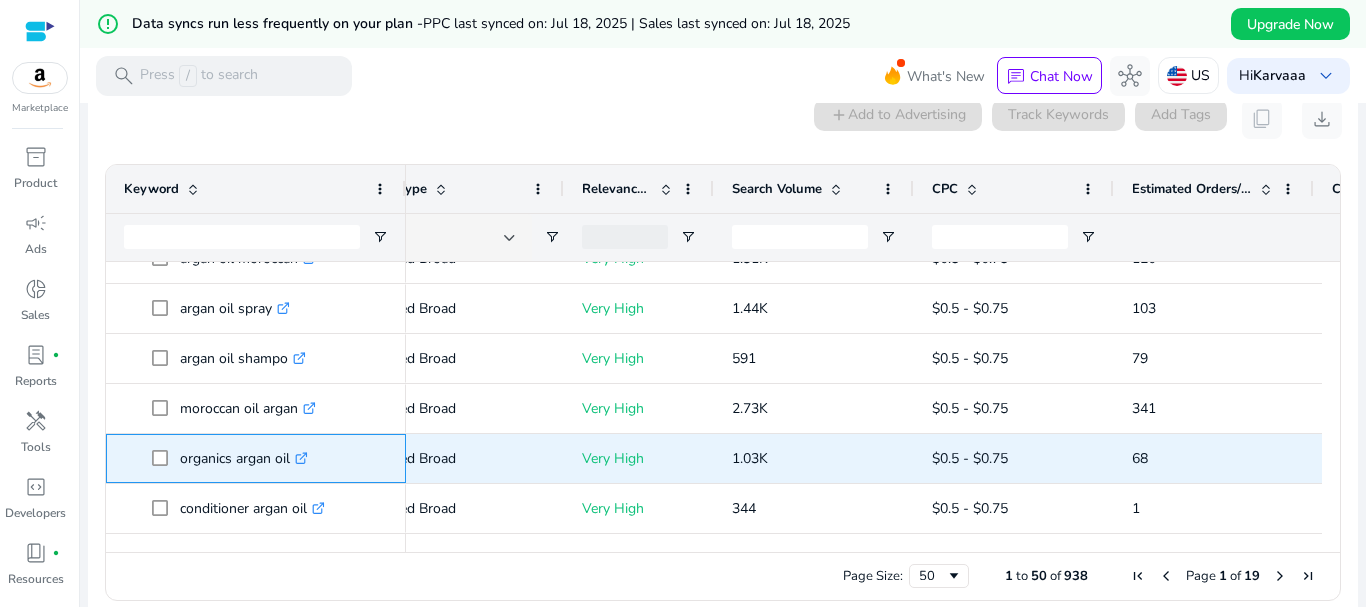 click on "organics argan oil  .st0{fill:#2c8af8}" at bounding box center [244, 458] 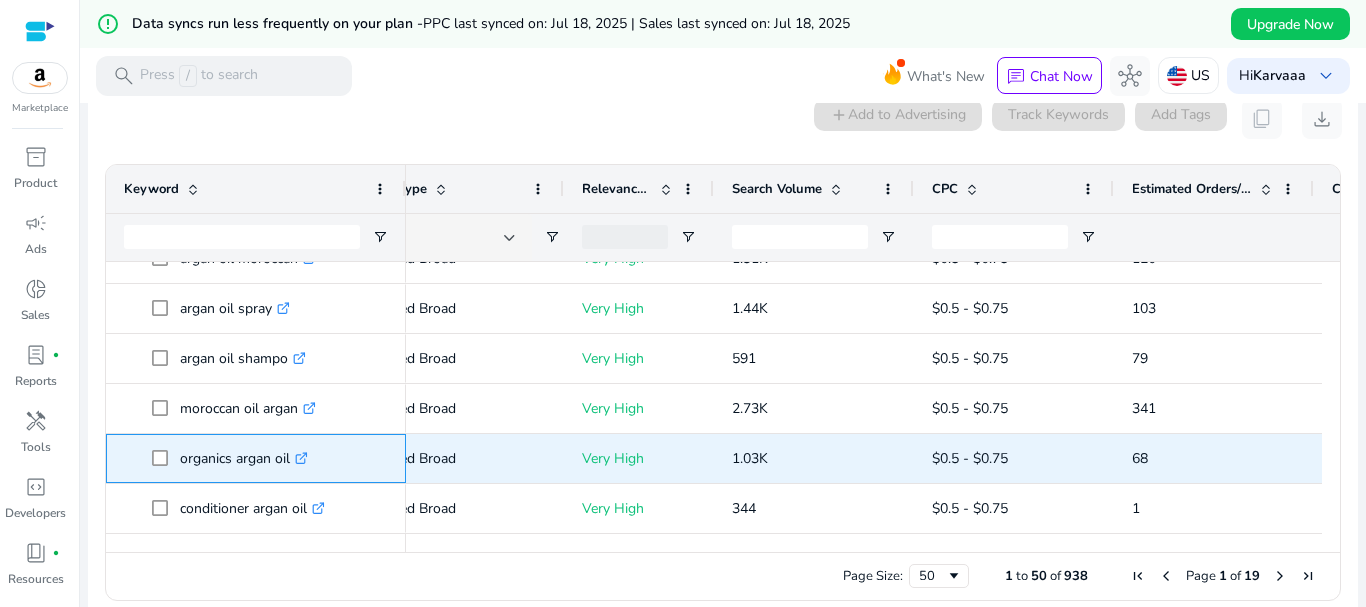 click on "organics argan oil  .st0{fill:#2c8af8}" at bounding box center (244, 458) 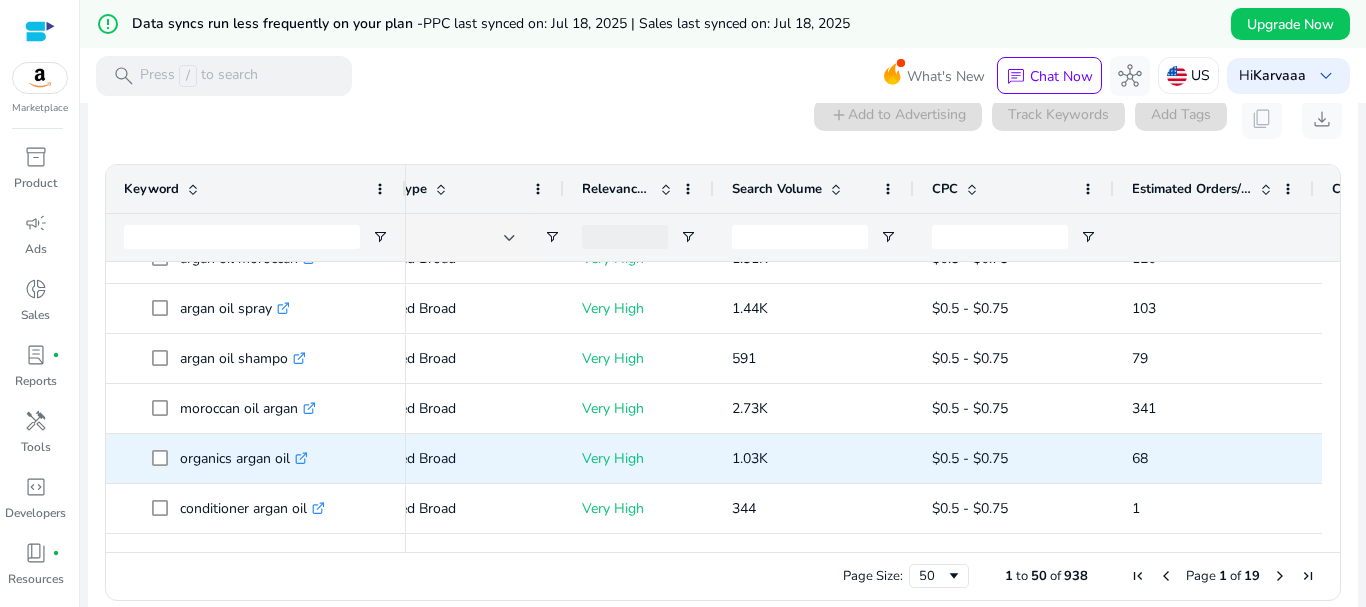 scroll, scrollTop: 1478, scrollLeft: 0, axis: vertical 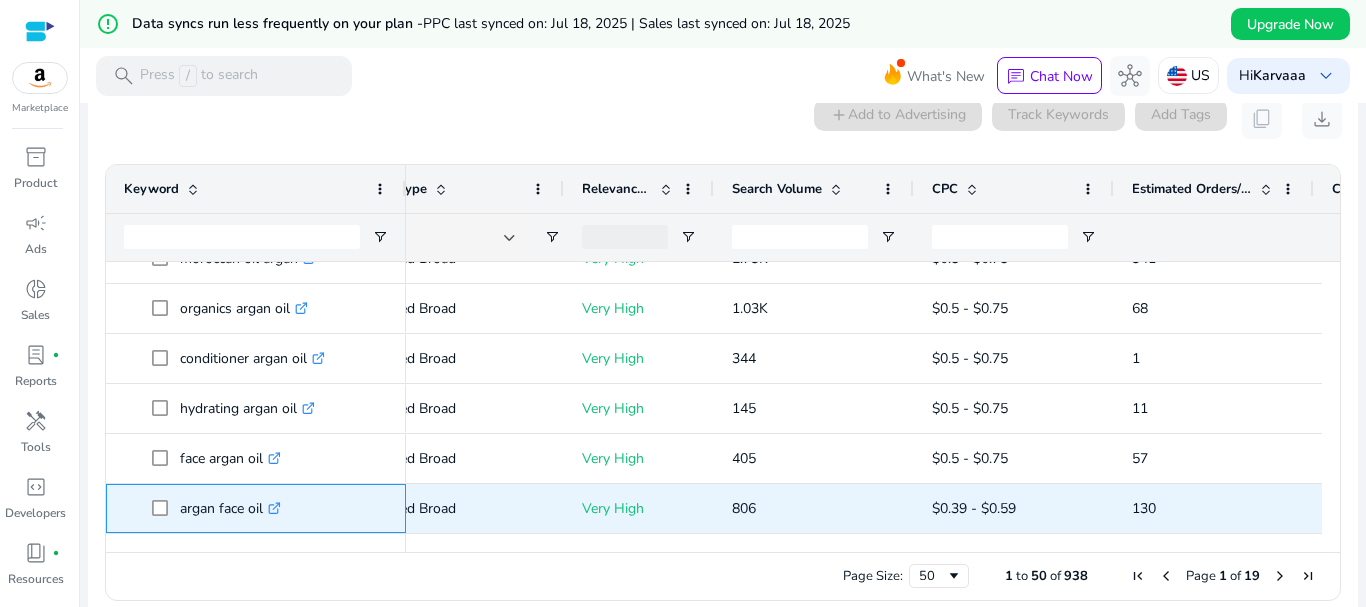 click on "argan face oil  .st0{fill:#2c8af8}" at bounding box center (230, 508) 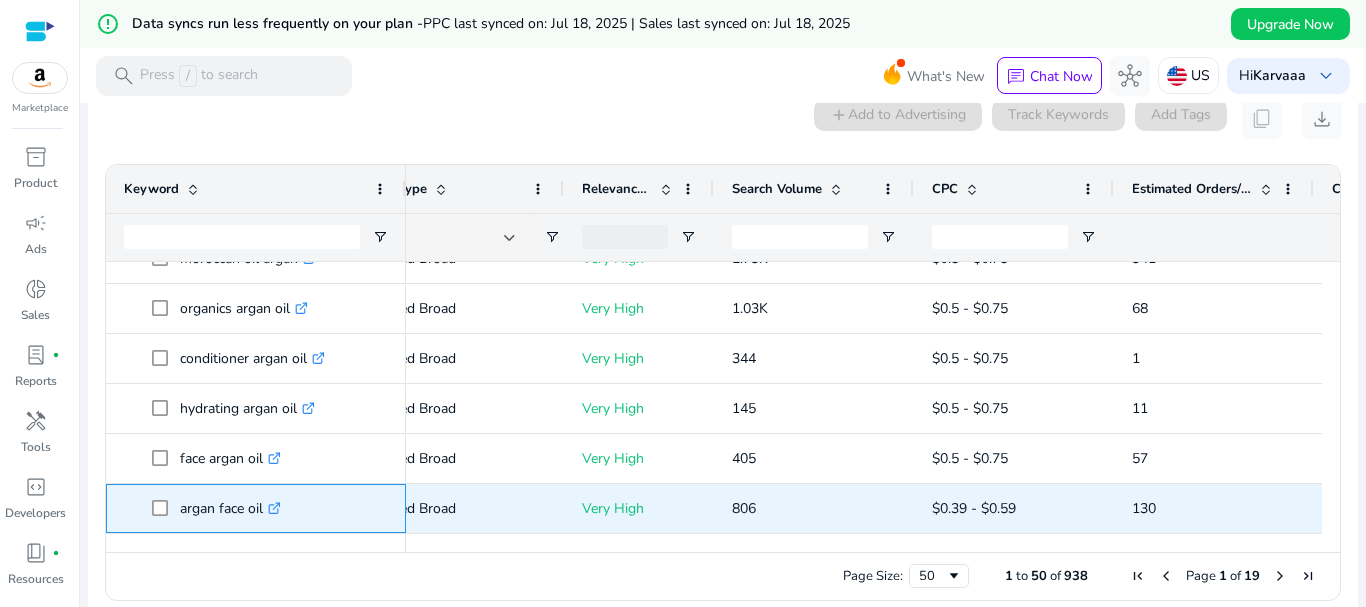 click on "argan face oil  .st0{fill:#2c8af8}" at bounding box center (230, 508) 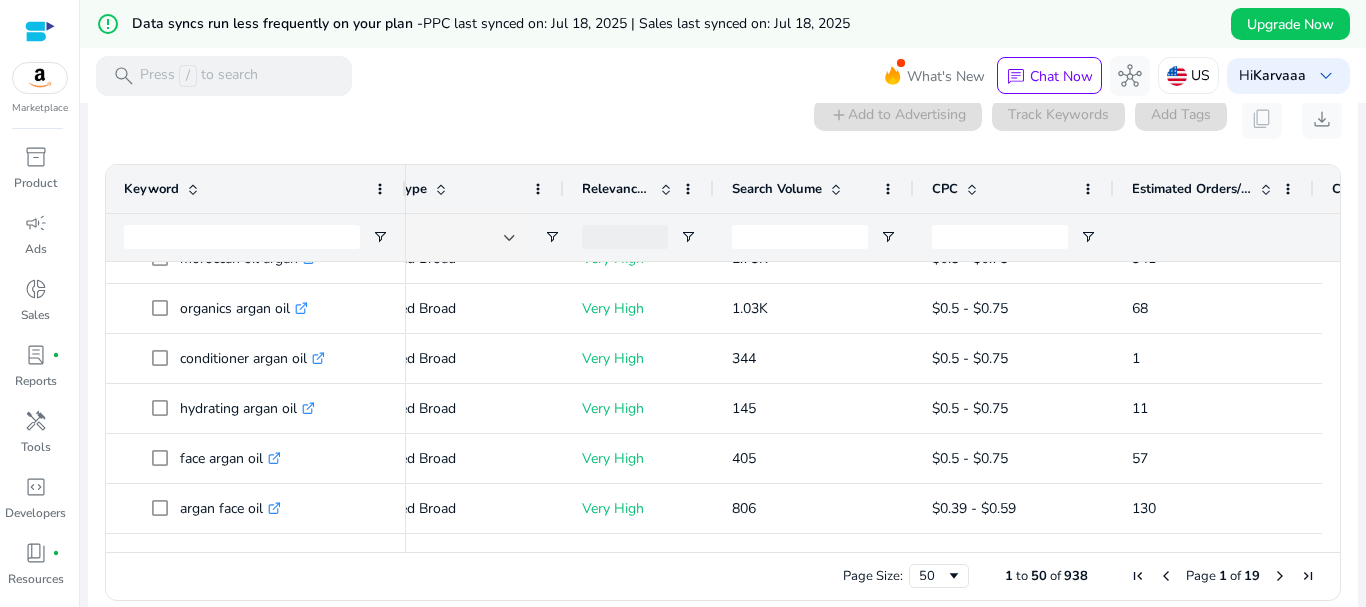 scroll, scrollTop: 1628, scrollLeft: 0, axis: vertical 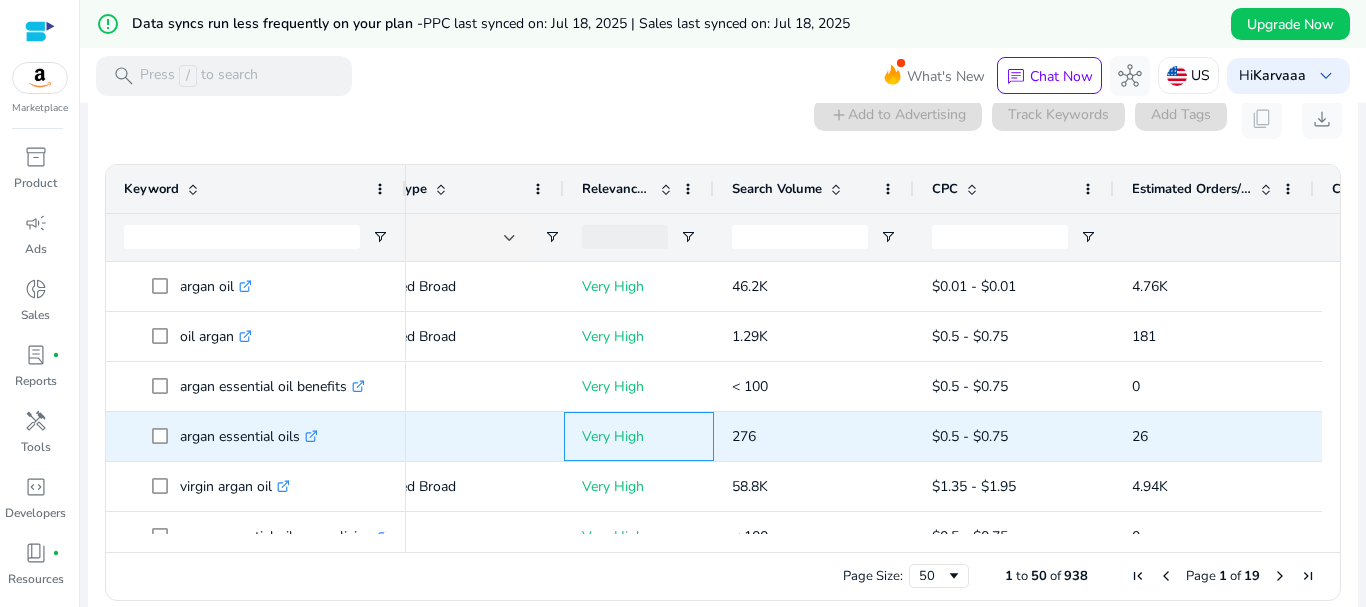 click on "Very High" at bounding box center (639, 436) 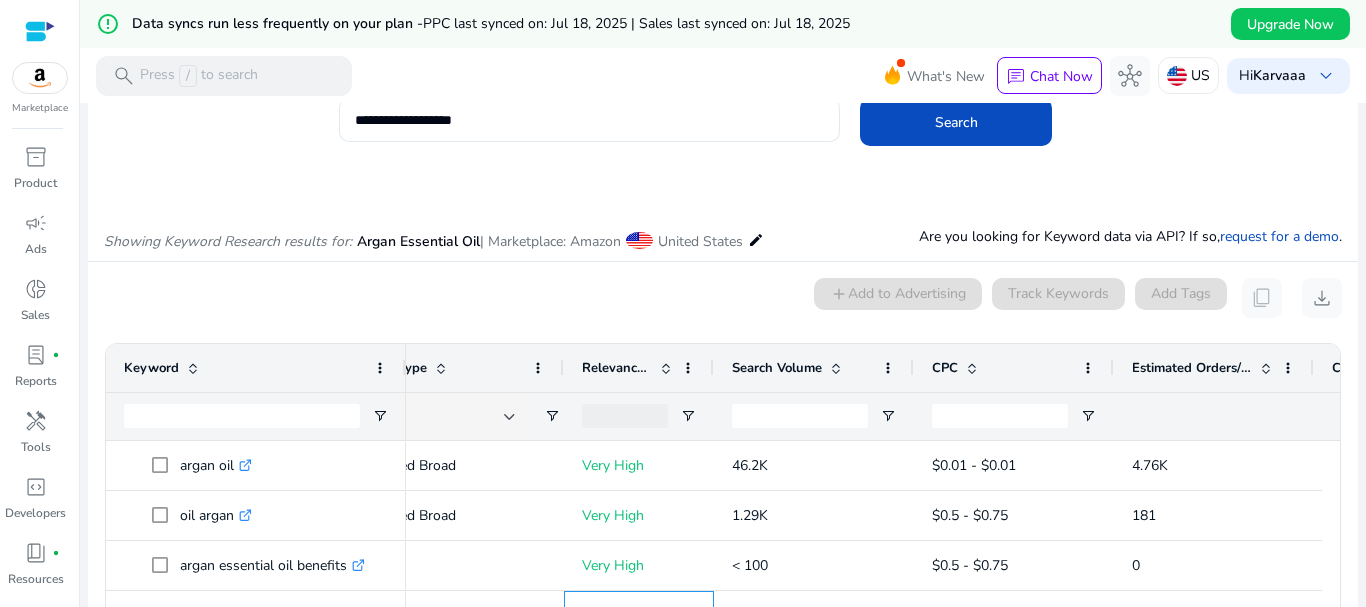 scroll, scrollTop: 0, scrollLeft: 0, axis: both 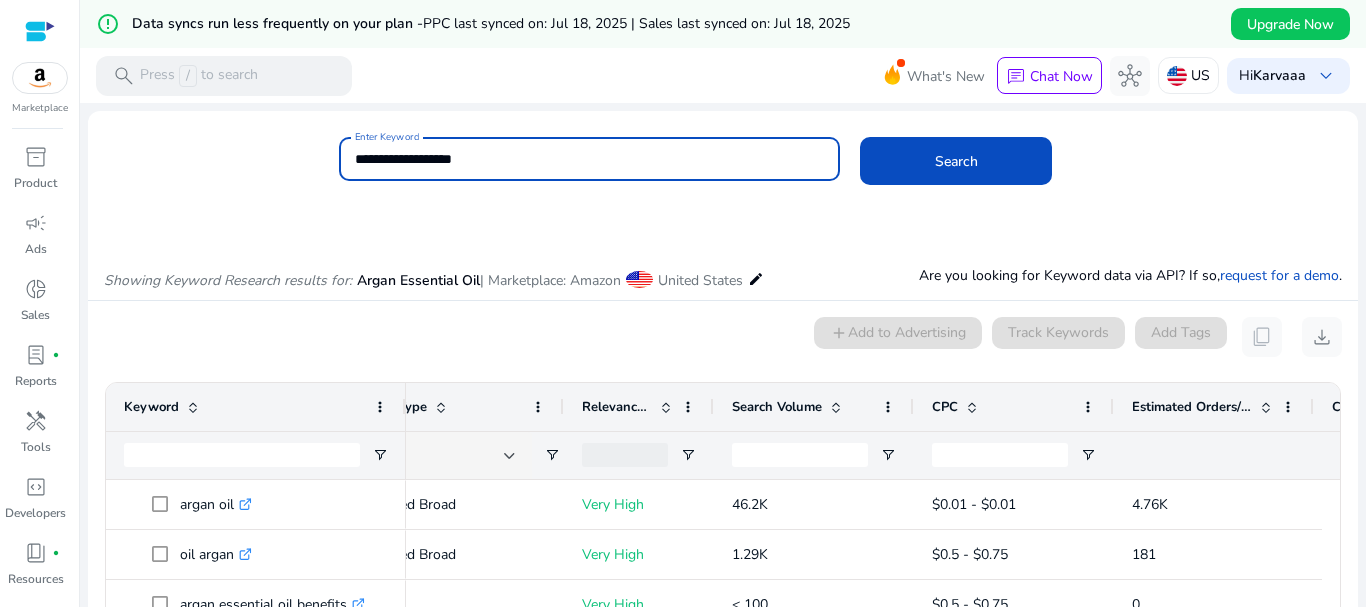 click on "**********" at bounding box center [590, 159] 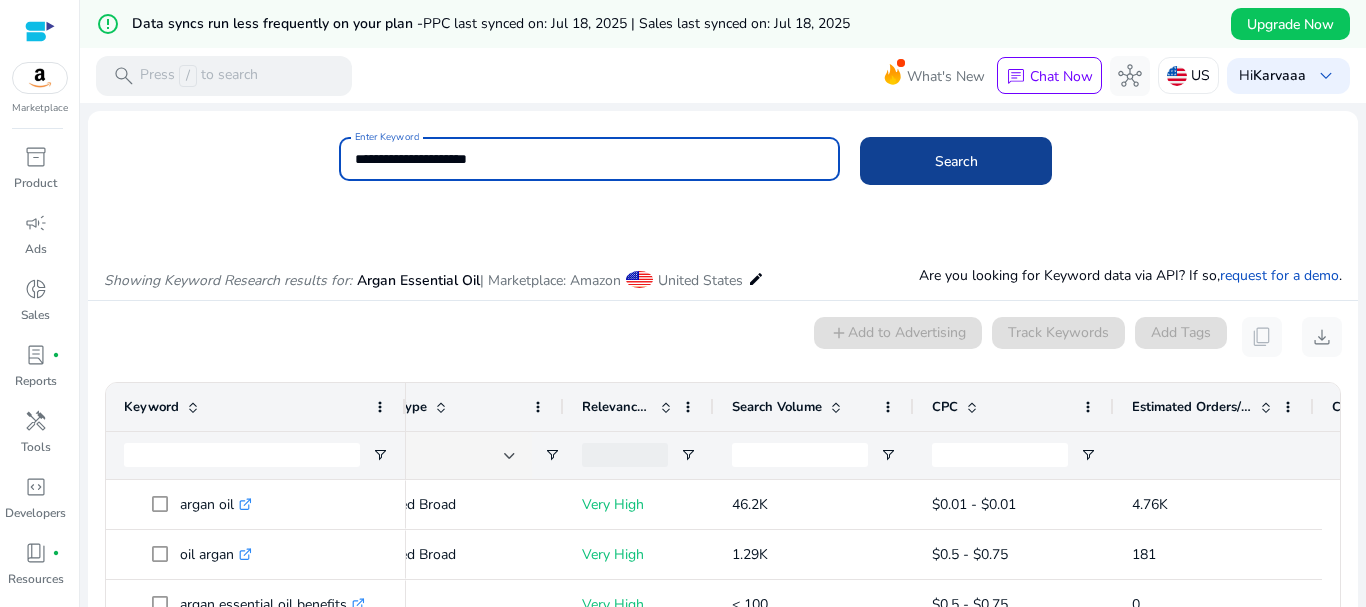type on "**********" 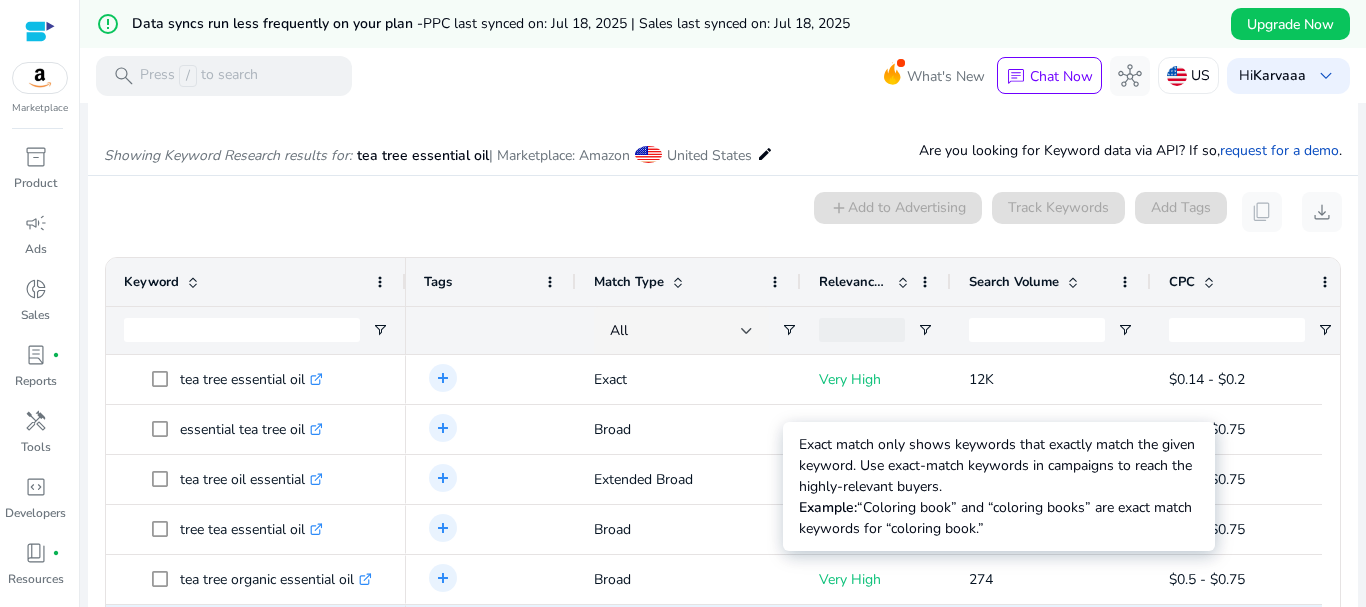 scroll, scrollTop: 218, scrollLeft: 0, axis: vertical 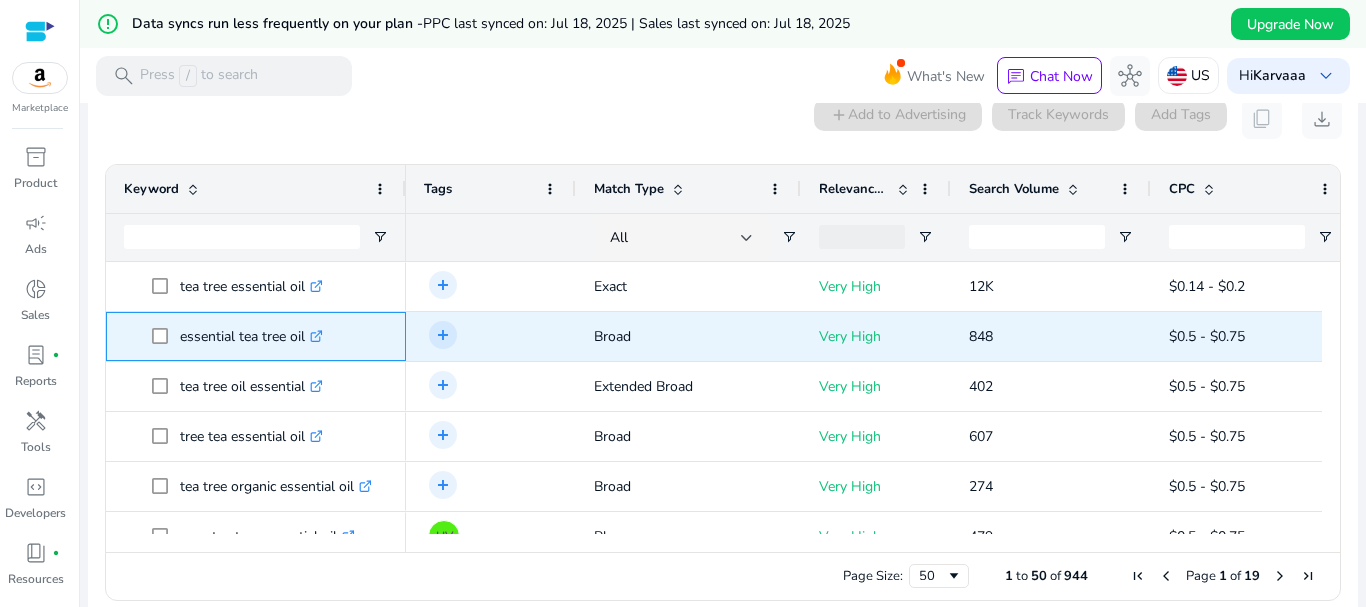 click on "essential tea tree oil  .st0{fill:#2c8af8}" at bounding box center (251, 336) 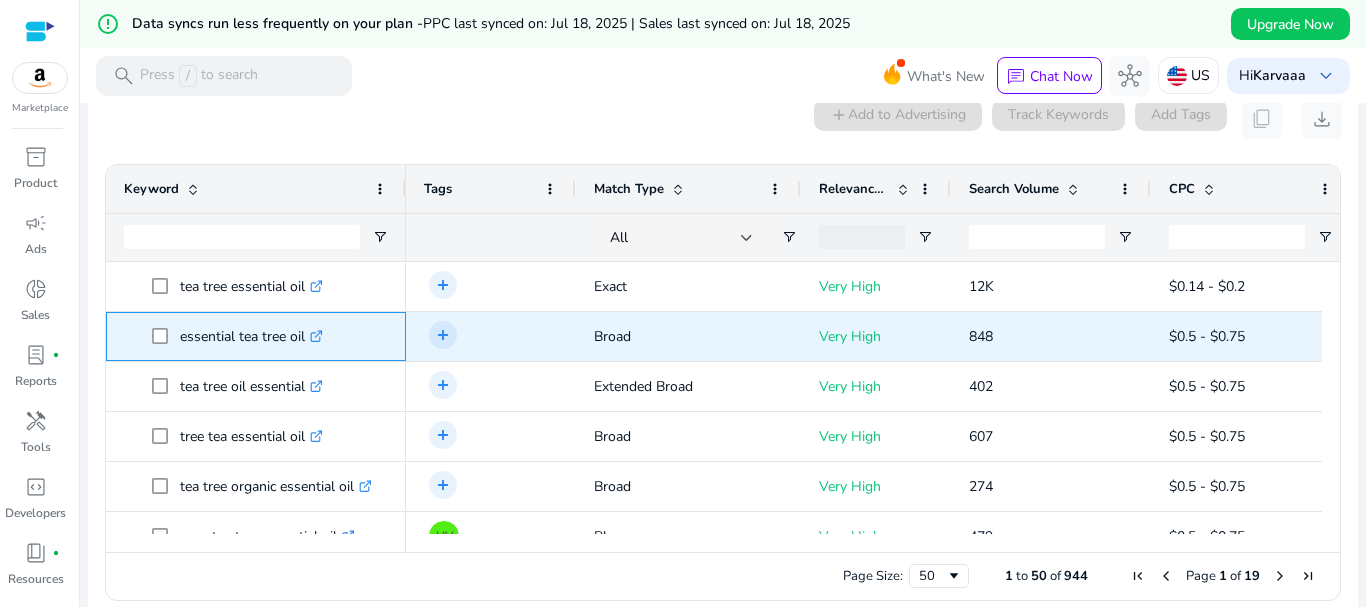 click on "essential tea tree oil  .st0{fill:#2c8af8}" at bounding box center (251, 336) 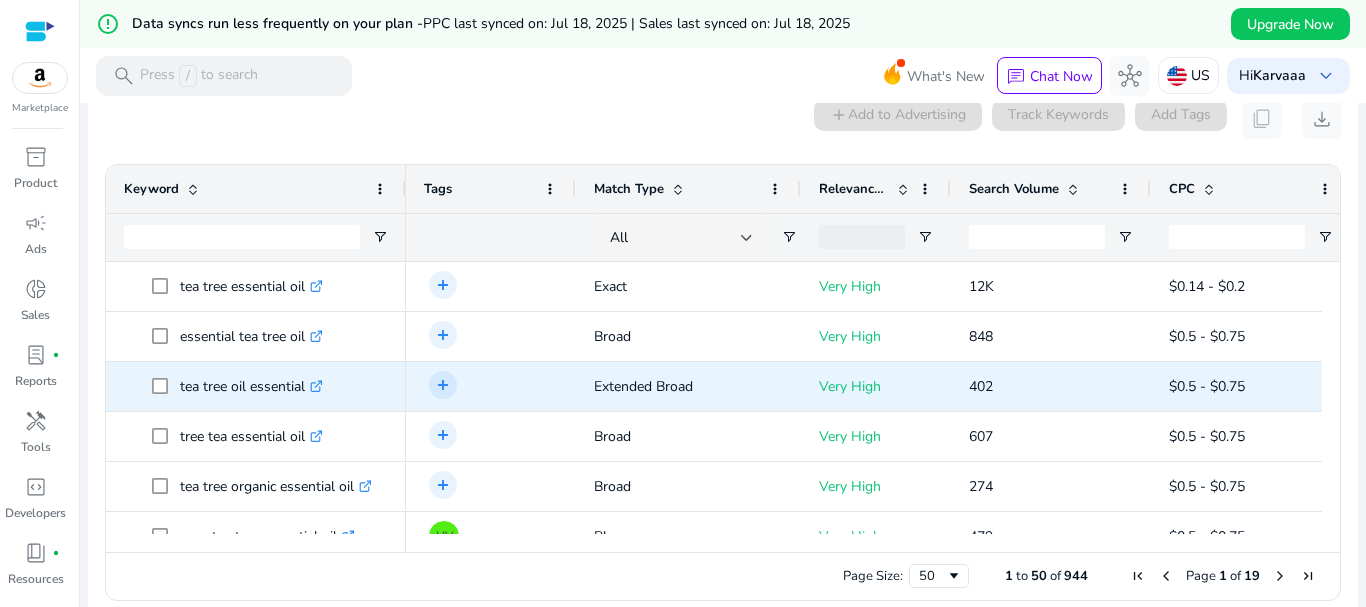 click on "add Add tag" at bounding box center (496, 386) 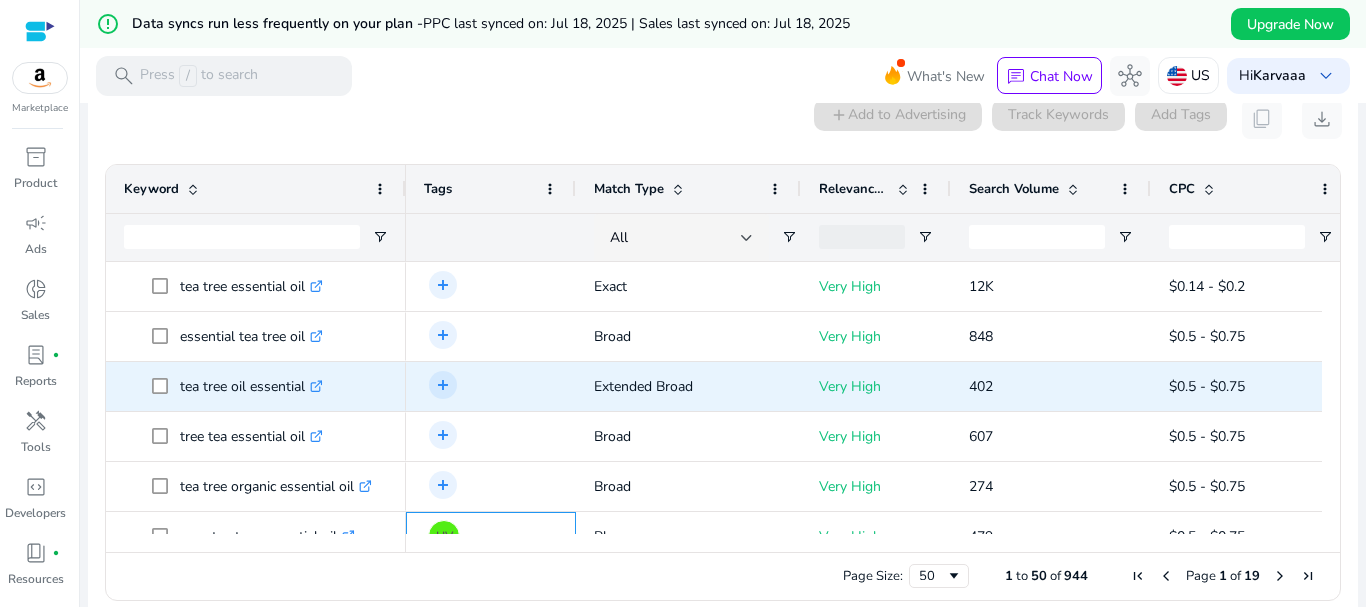 scroll, scrollTop: 28, scrollLeft: 0, axis: vertical 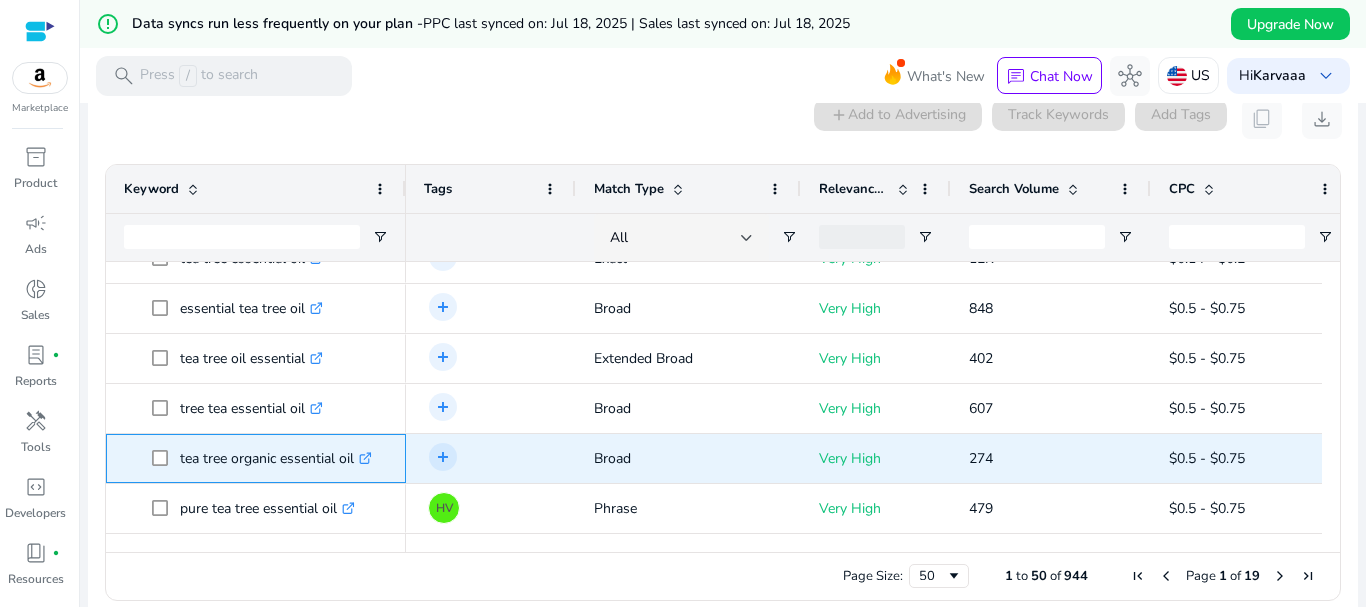 click on "tea tree organic essential oil  .st0{fill:#2c8af8}" at bounding box center [276, 458] 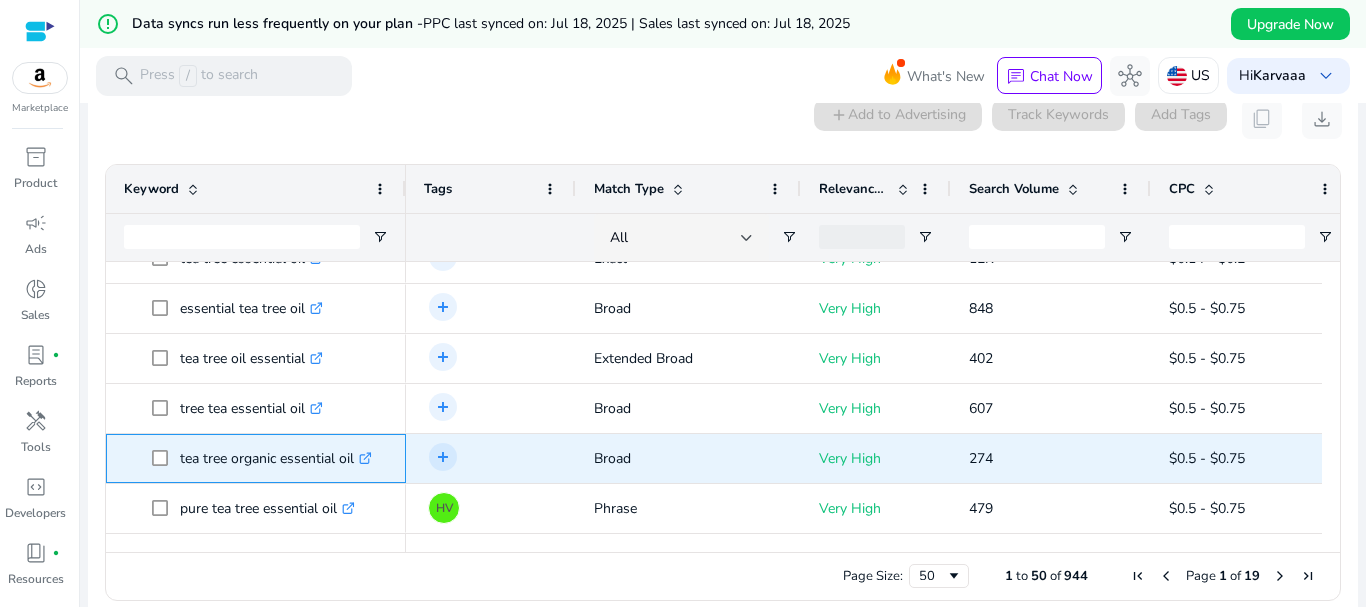click on "tea tree organic essential oil  .st0{fill:#2c8af8}" at bounding box center (276, 458) 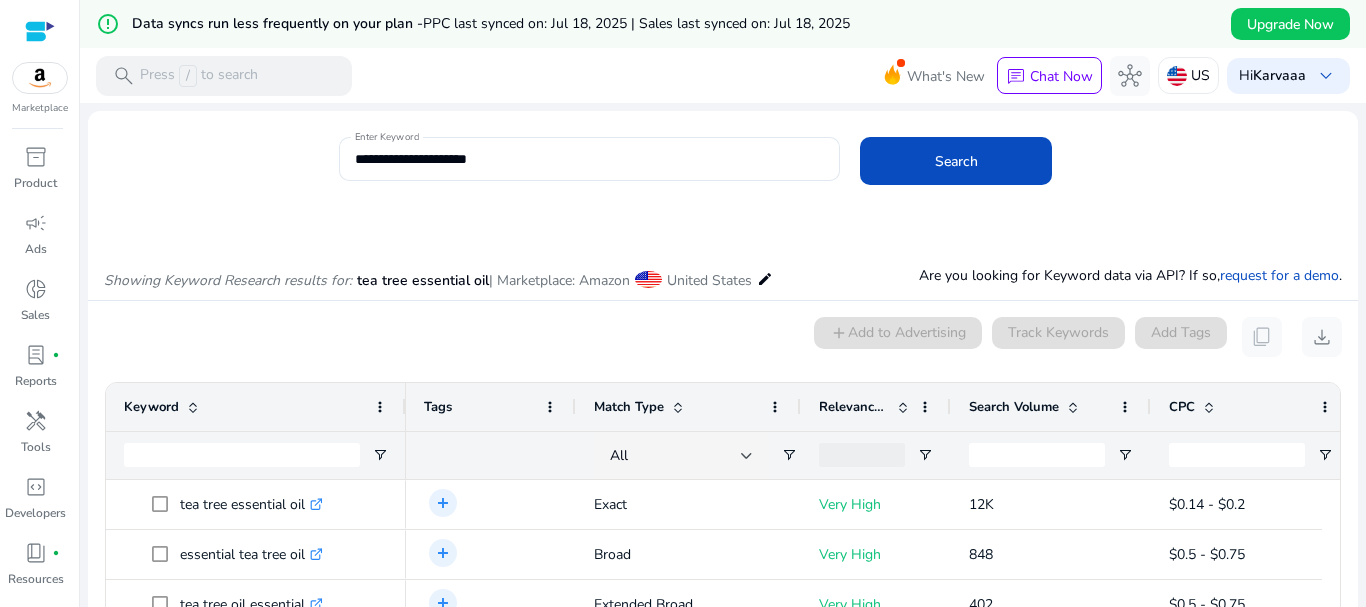 scroll, scrollTop: 0, scrollLeft: 0, axis: both 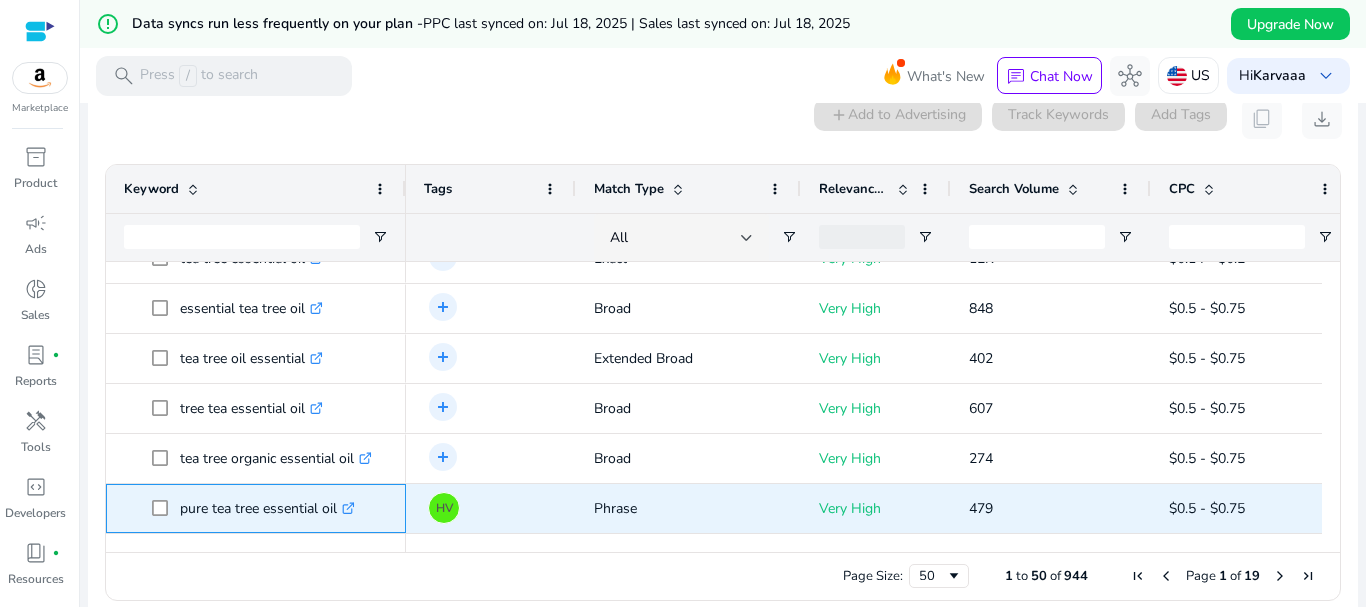 click on "pure tea tree essential oil  .st0{fill:#2c8af8}" at bounding box center (267, 508) 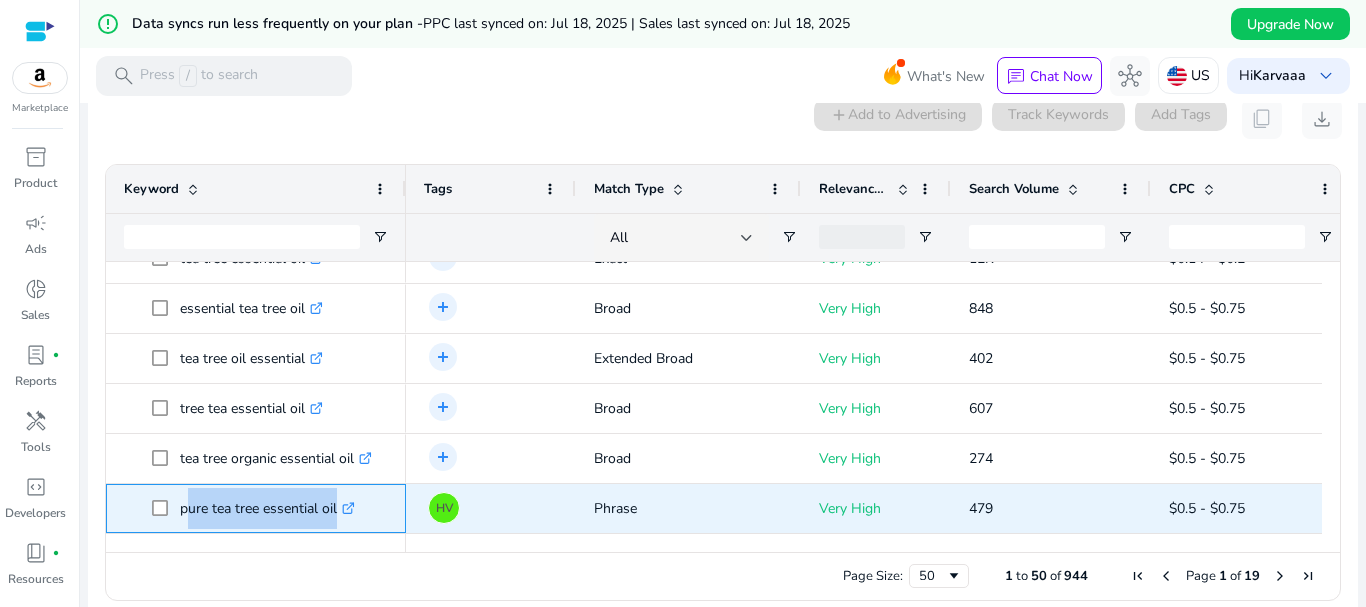 click on "pure tea tree essential oil  .st0{fill:#2c8af8}" at bounding box center [267, 508] 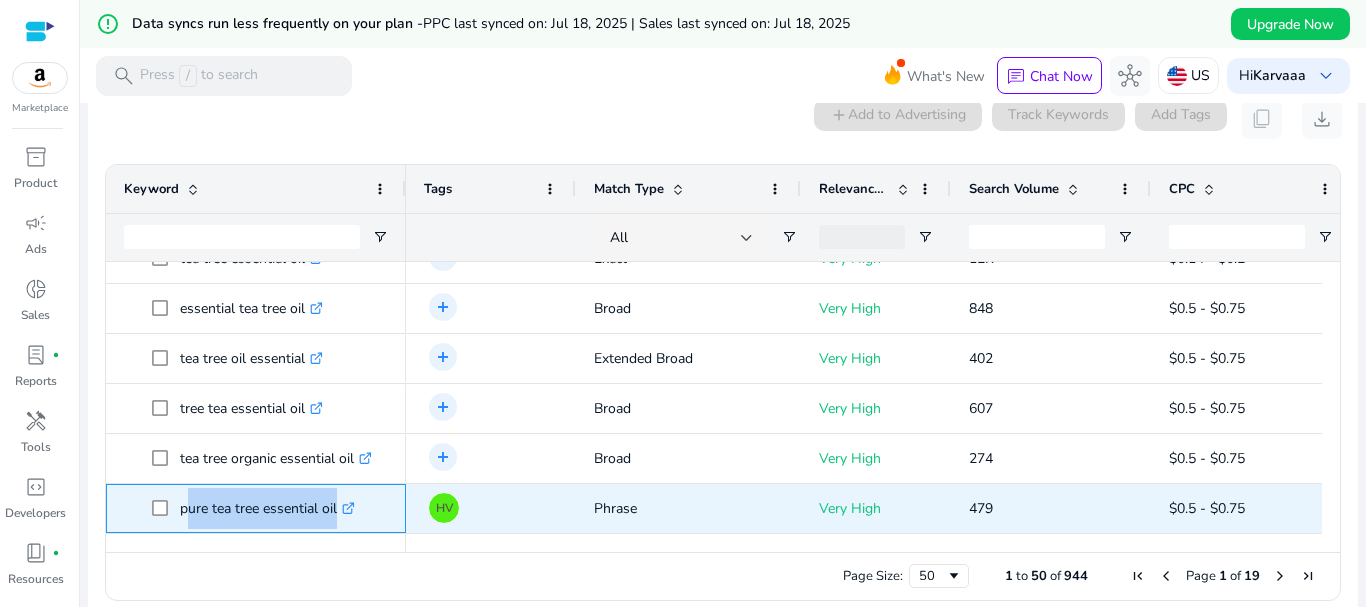 copy on "pure tea tree essential oil  .st0{fill:#2c8af8}" 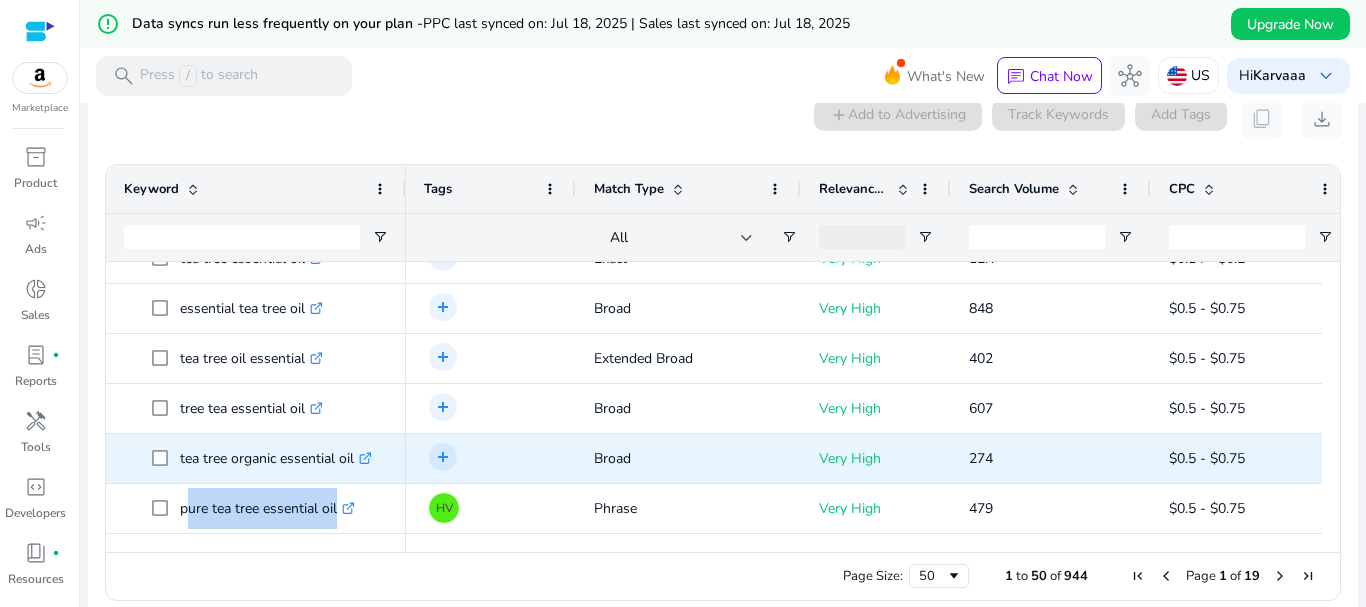 scroll, scrollTop: 78, scrollLeft: 0, axis: vertical 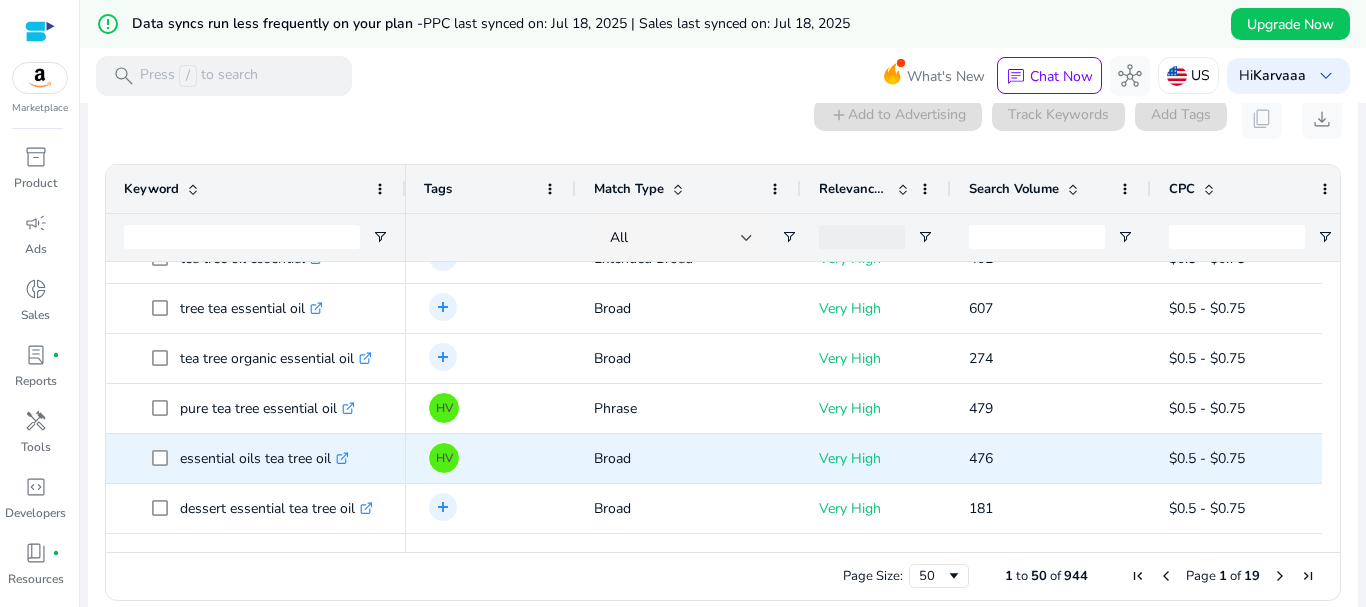 click on "essential oils tea tree oil  .st0{fill:#2c8af8}" at bounding box center [264, 458] 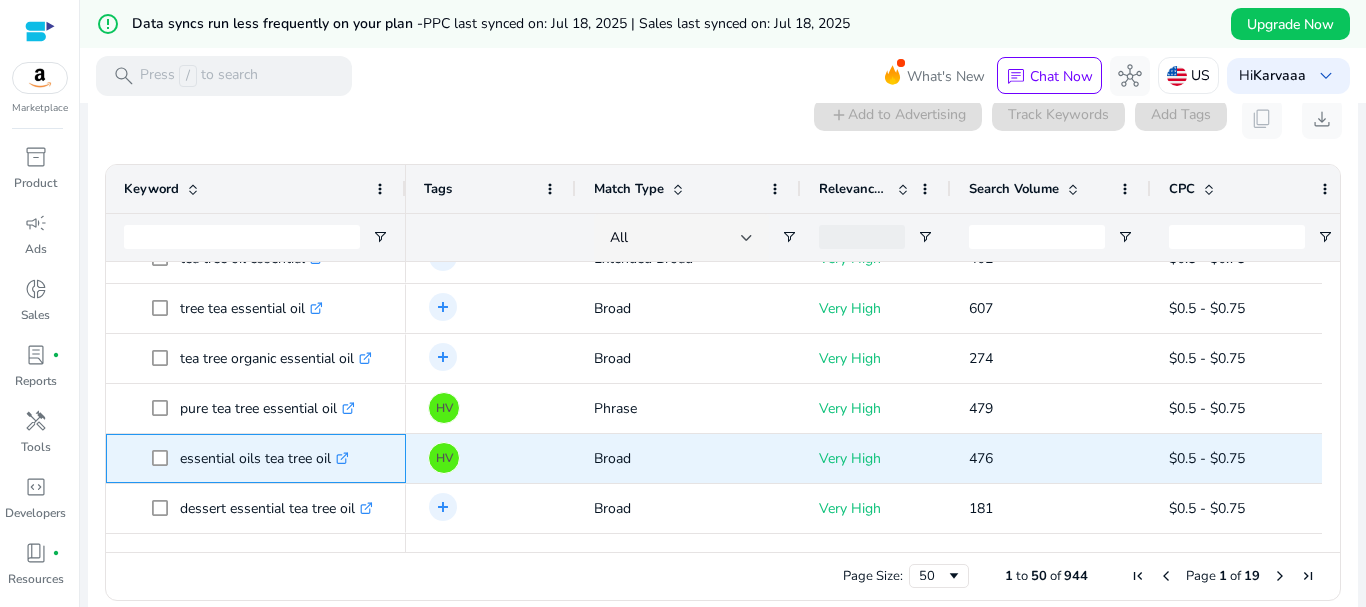 click on "essential oils tea tree oil  .st0{fill:#2c8af8}" at bounding box center [264, 458] 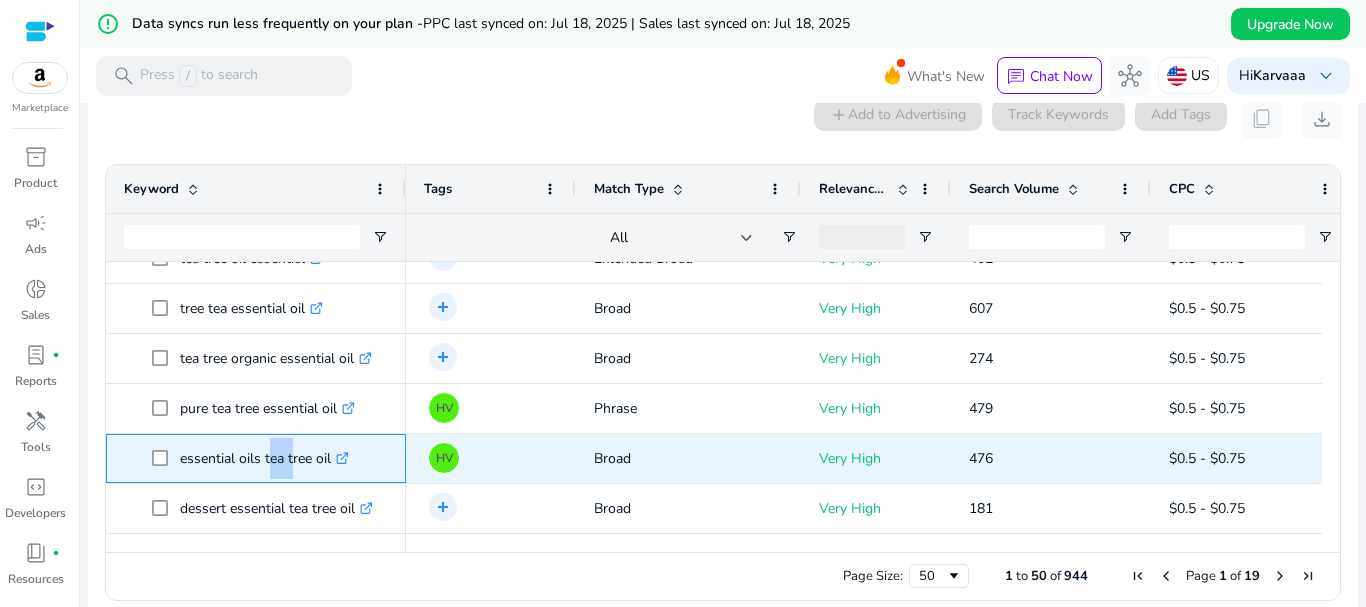 click on "essential oils tea tree oil  .st0{fill:#2c8af8}" at bounding box center [264, 458] 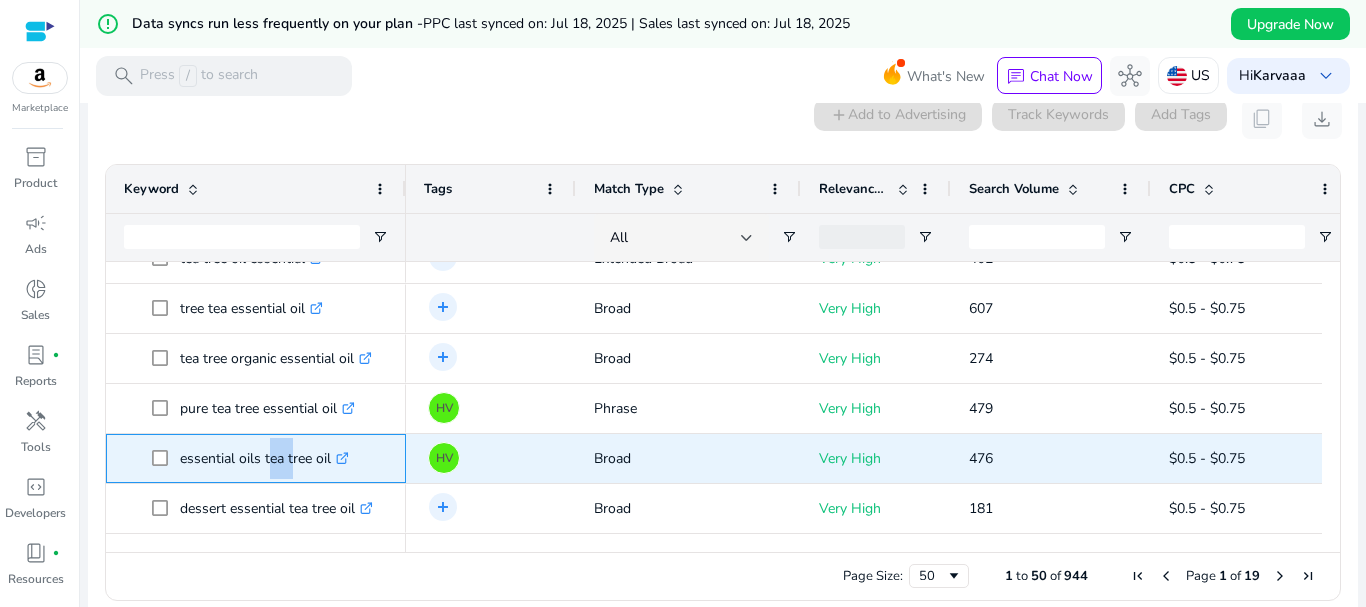 copy on "essential oils tea tree oil" 